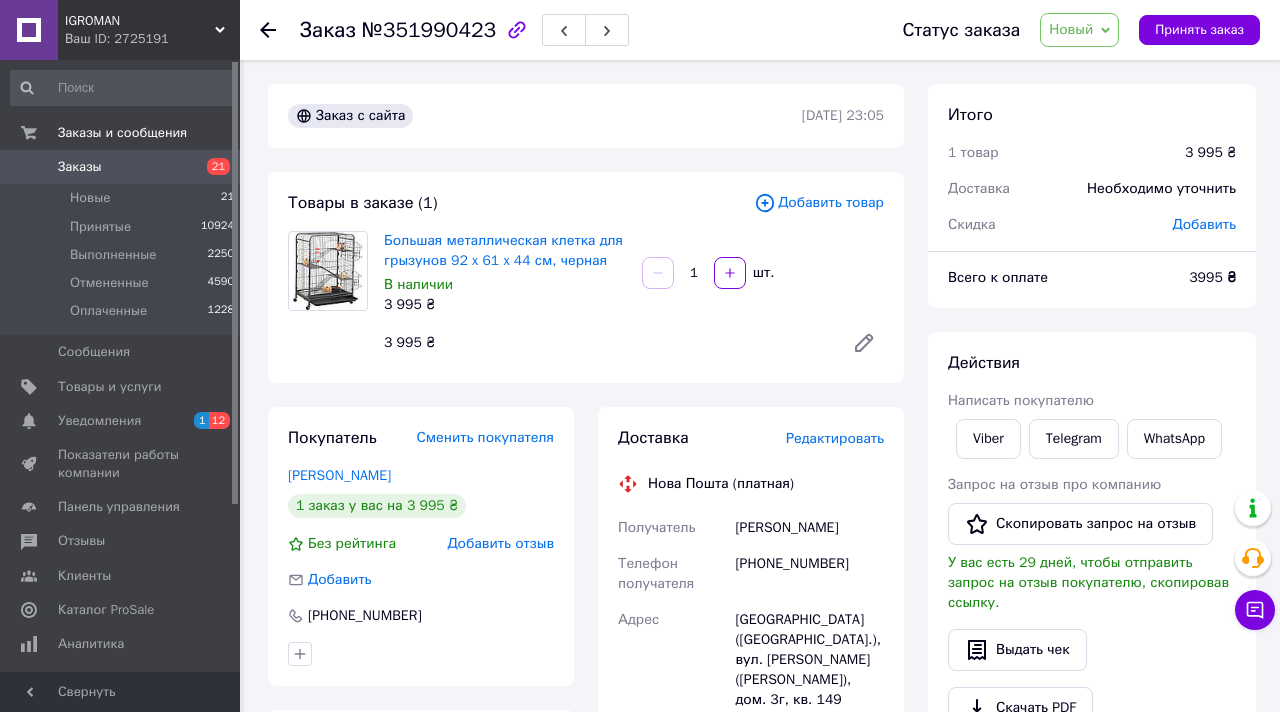 scroll, scrollTop: 0, scrollLeft: 0, axis: both 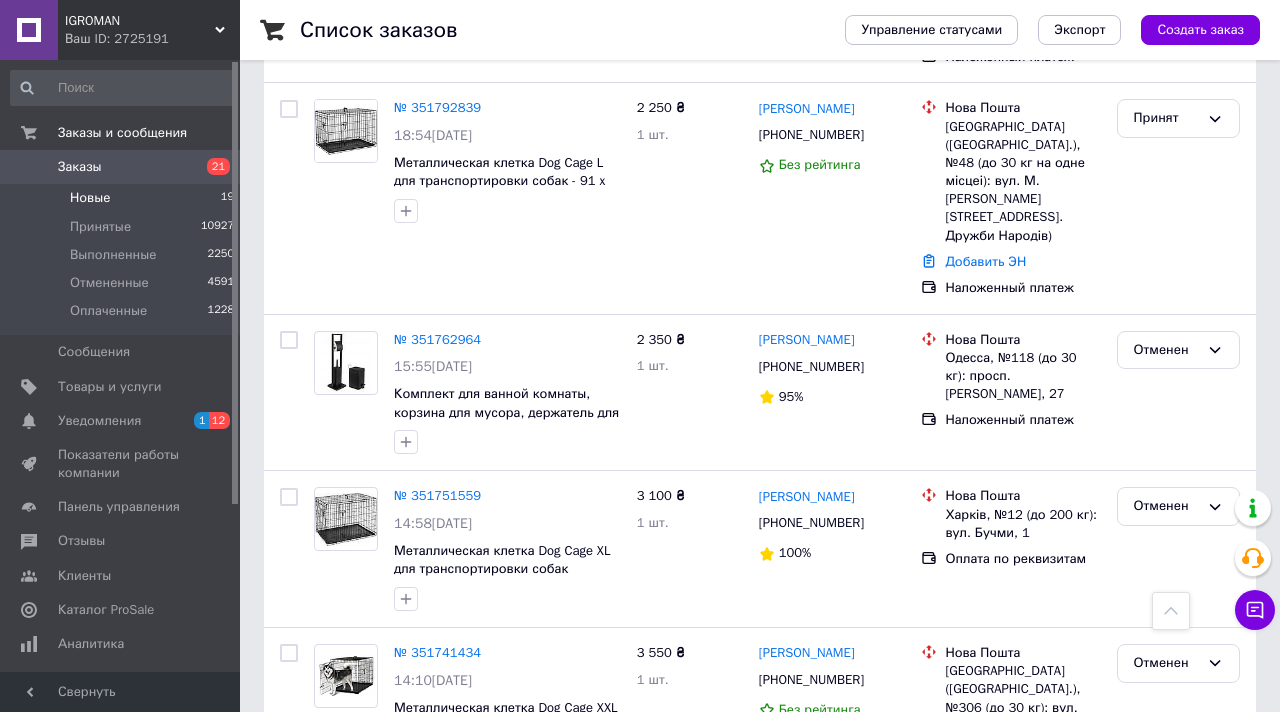 click on "Новые" at bounding box center [90, 198] 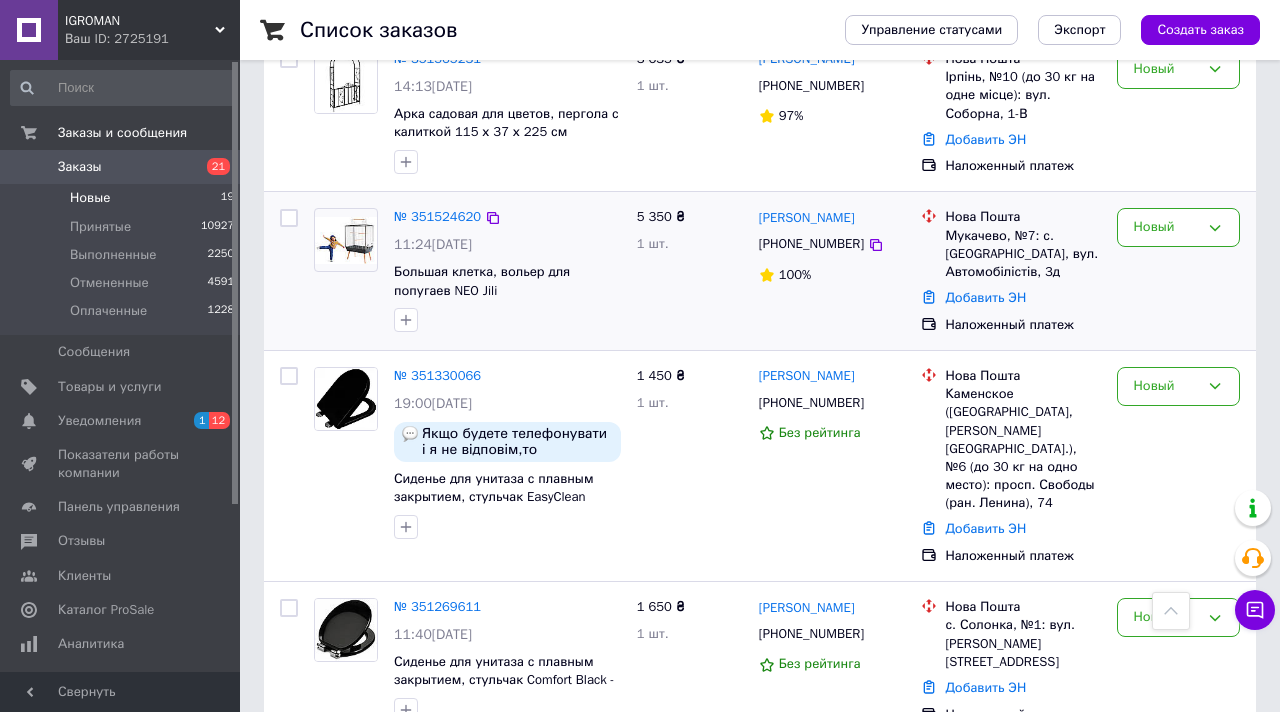 scroll, scrollTop: 2264, scrollLeft: 0, axis: vertical 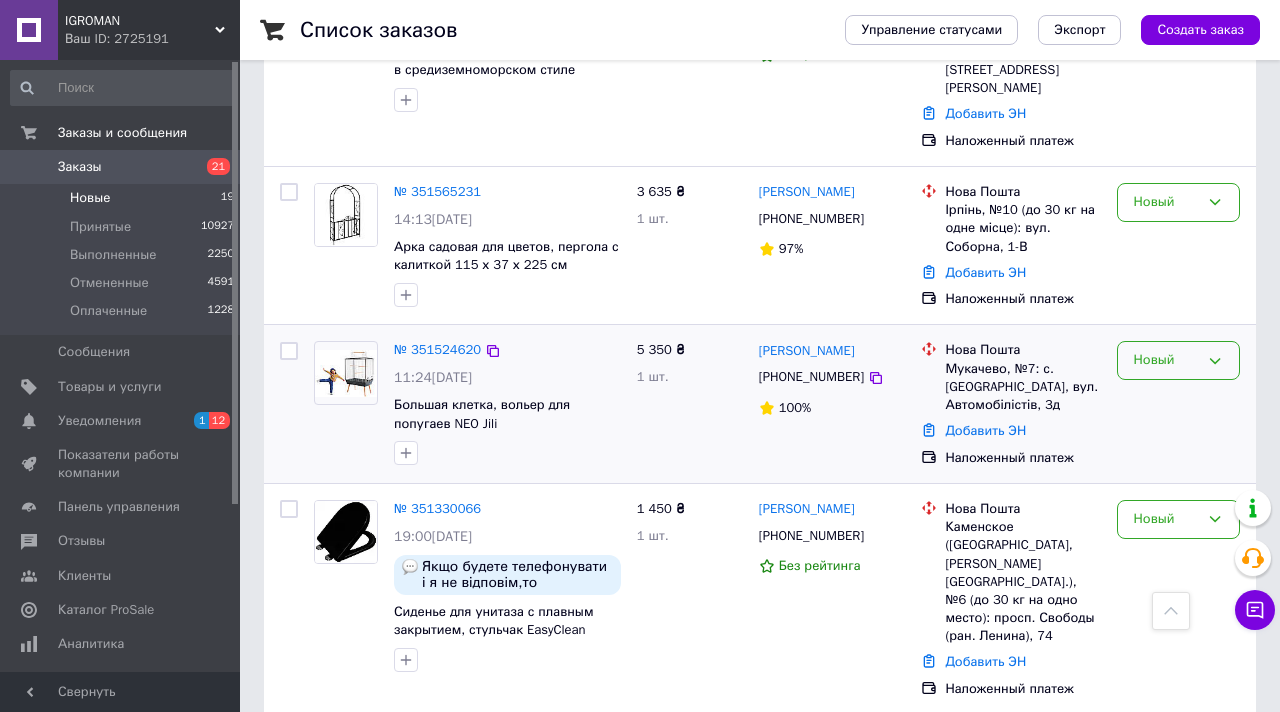 click 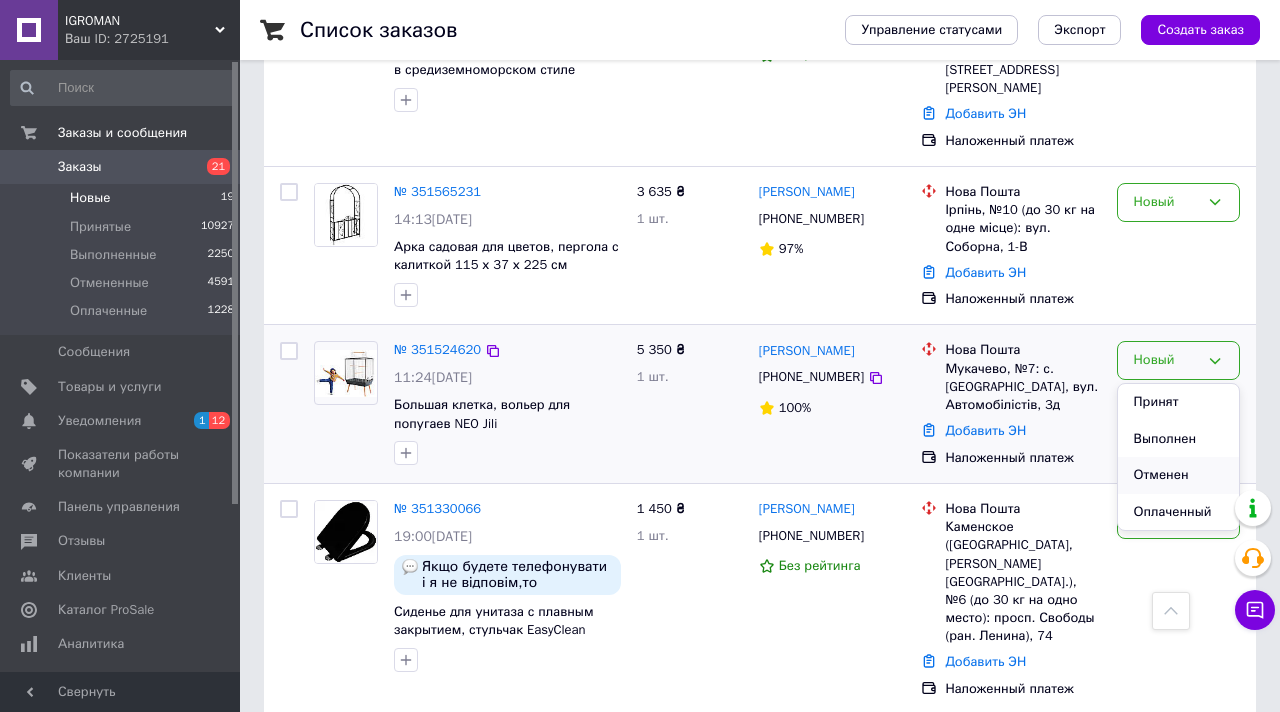 click on "Отменен" at bounding box center (1178, 475) 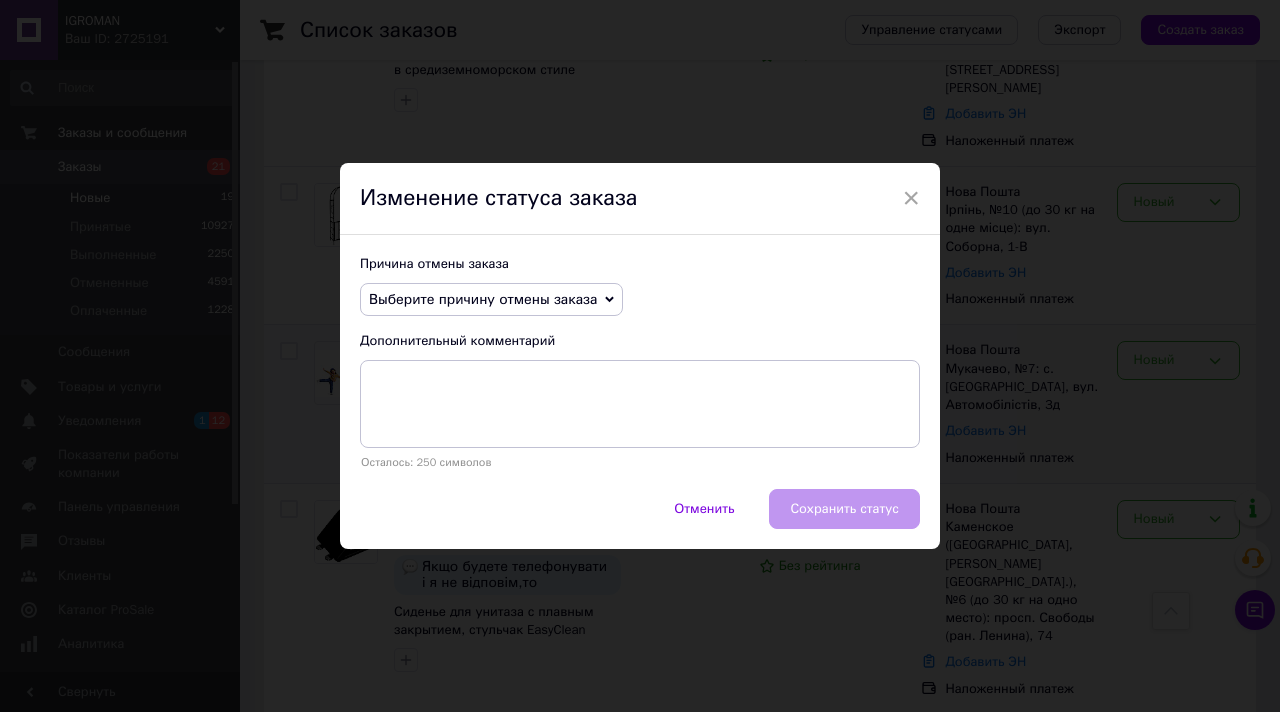 click on "Выберите причину отмены заказа" at bounding box center [491, 300] 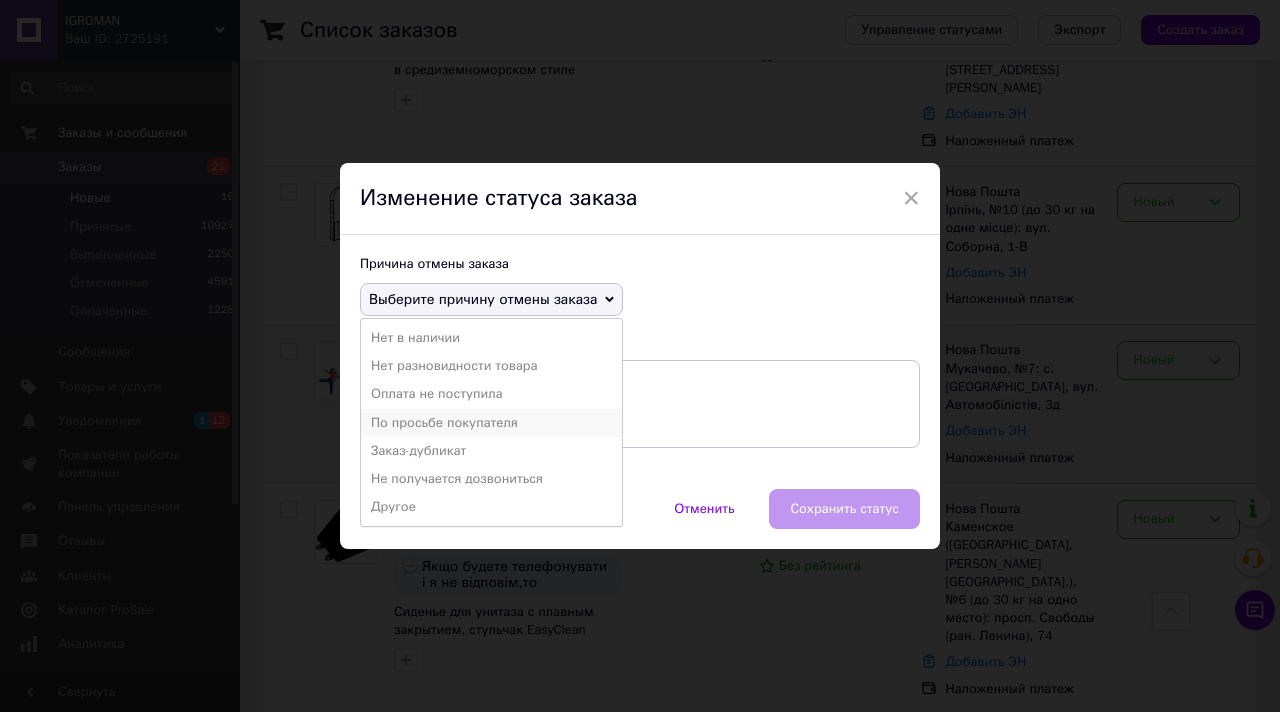 click on "По просьбе покупателя" at bounding box center [491, 423] 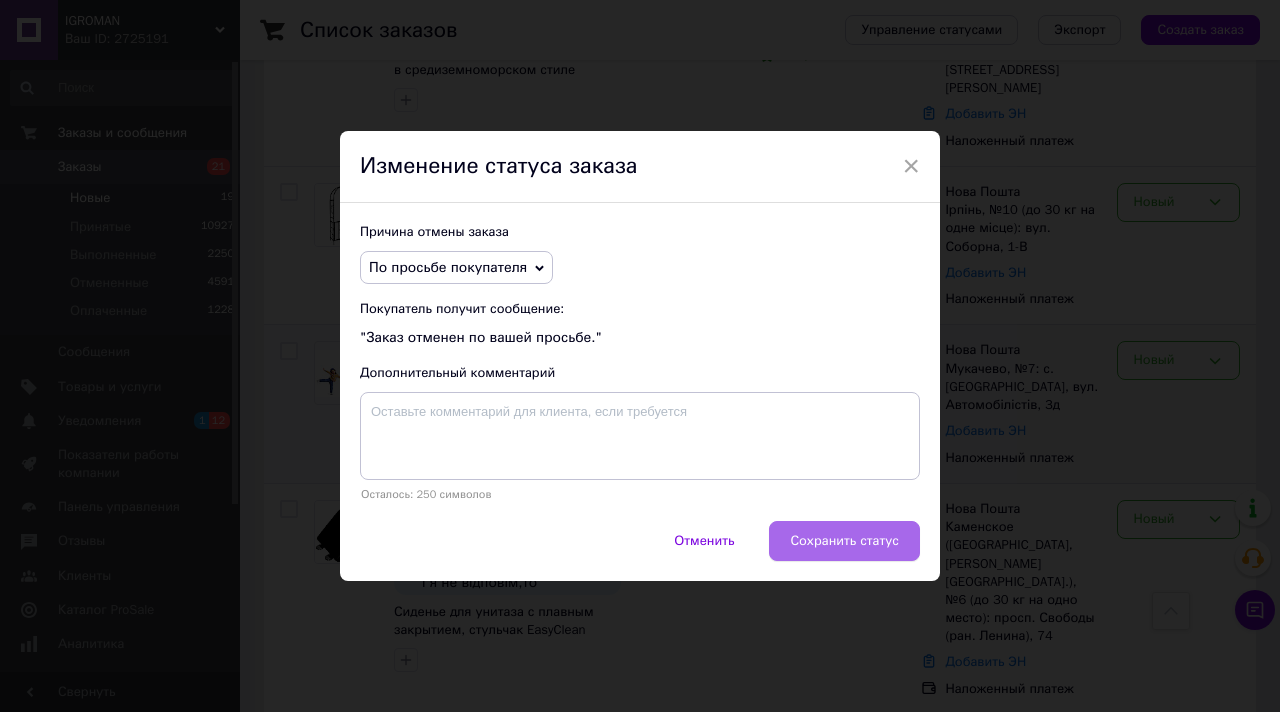 click on "Сохранить статус" at bounding box center (844, 541) 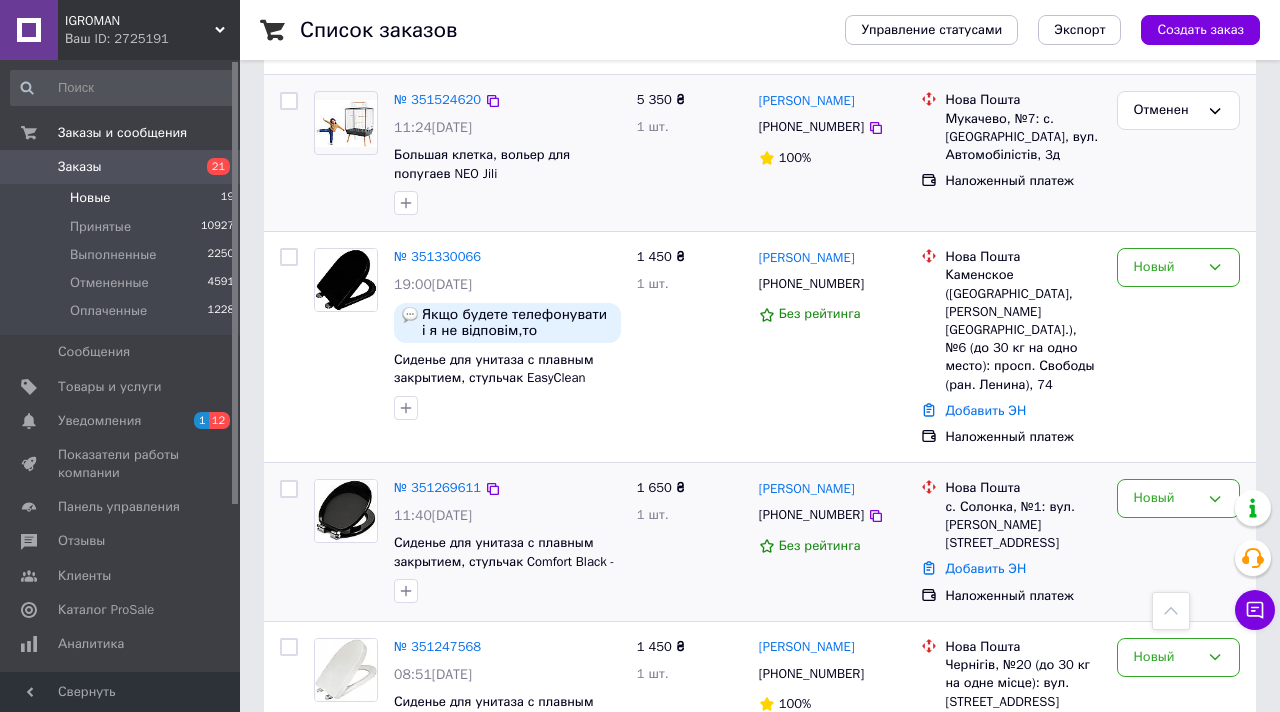 scroll, scrollTop: 2458, scrollLeft: 0, axis: vertical 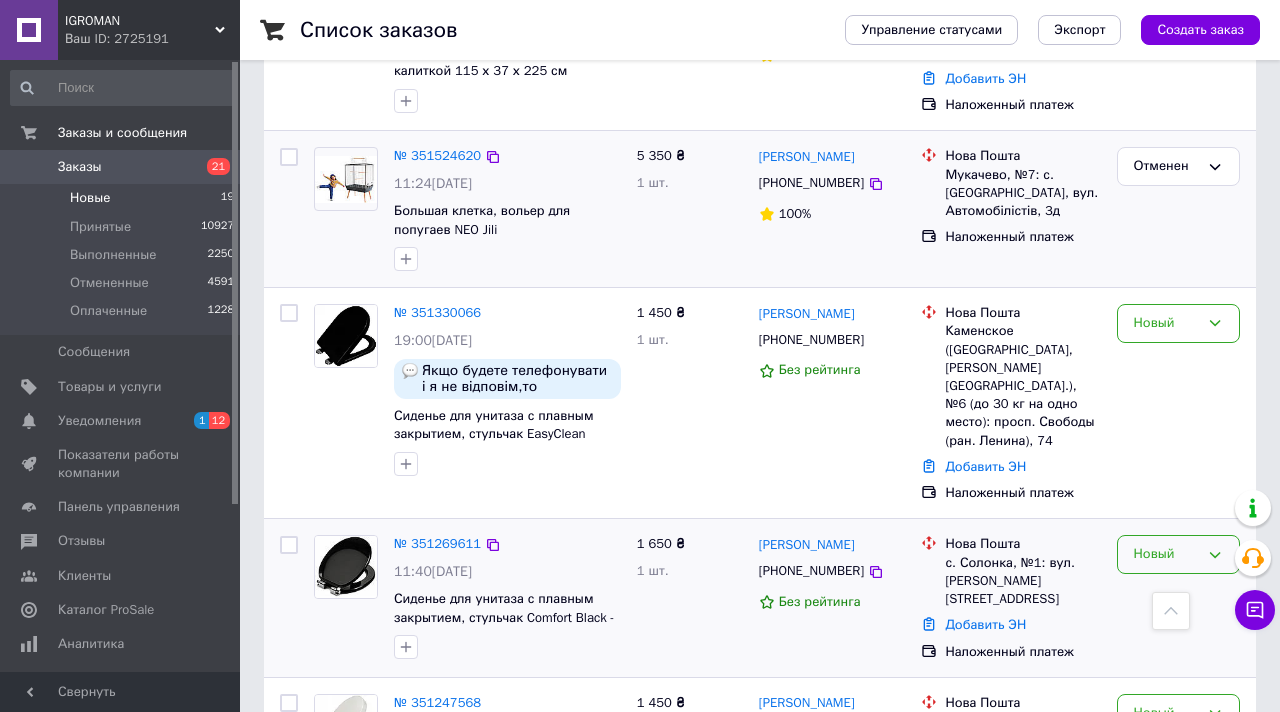 click on "Новый" at bounding box center [1166, 554] 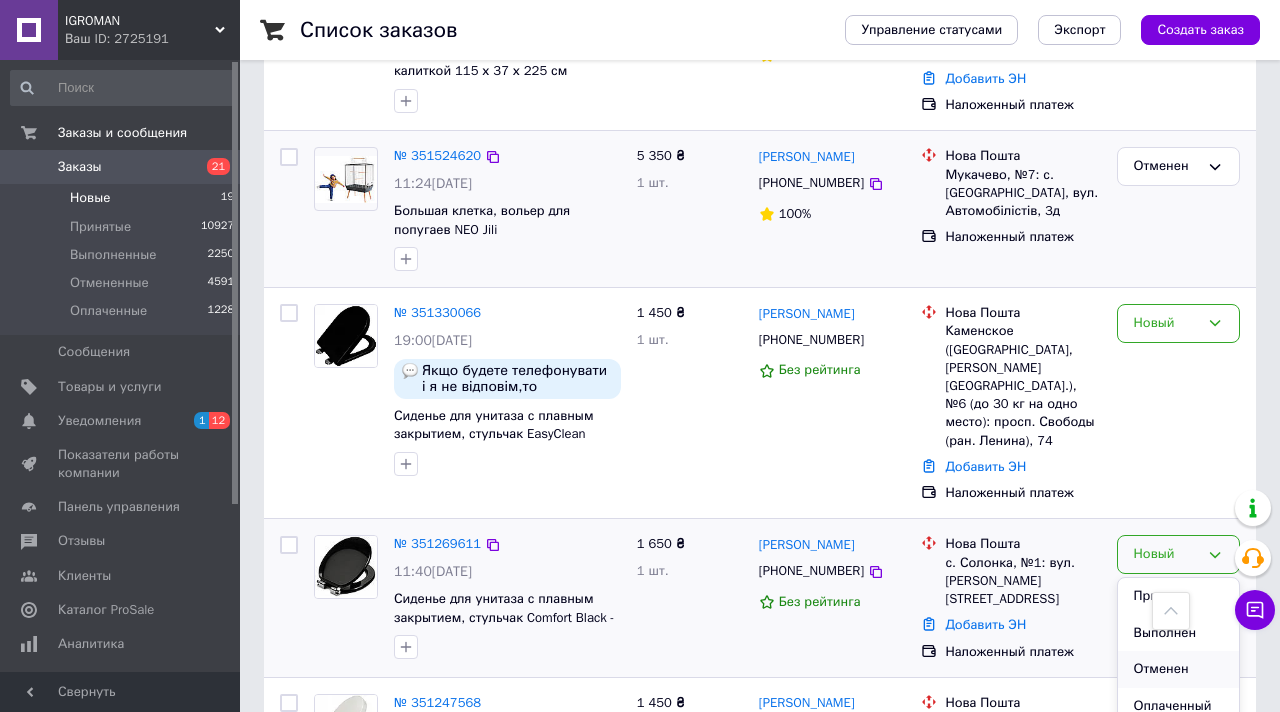 click on "Отменен" at bounding box center [1178, 669] 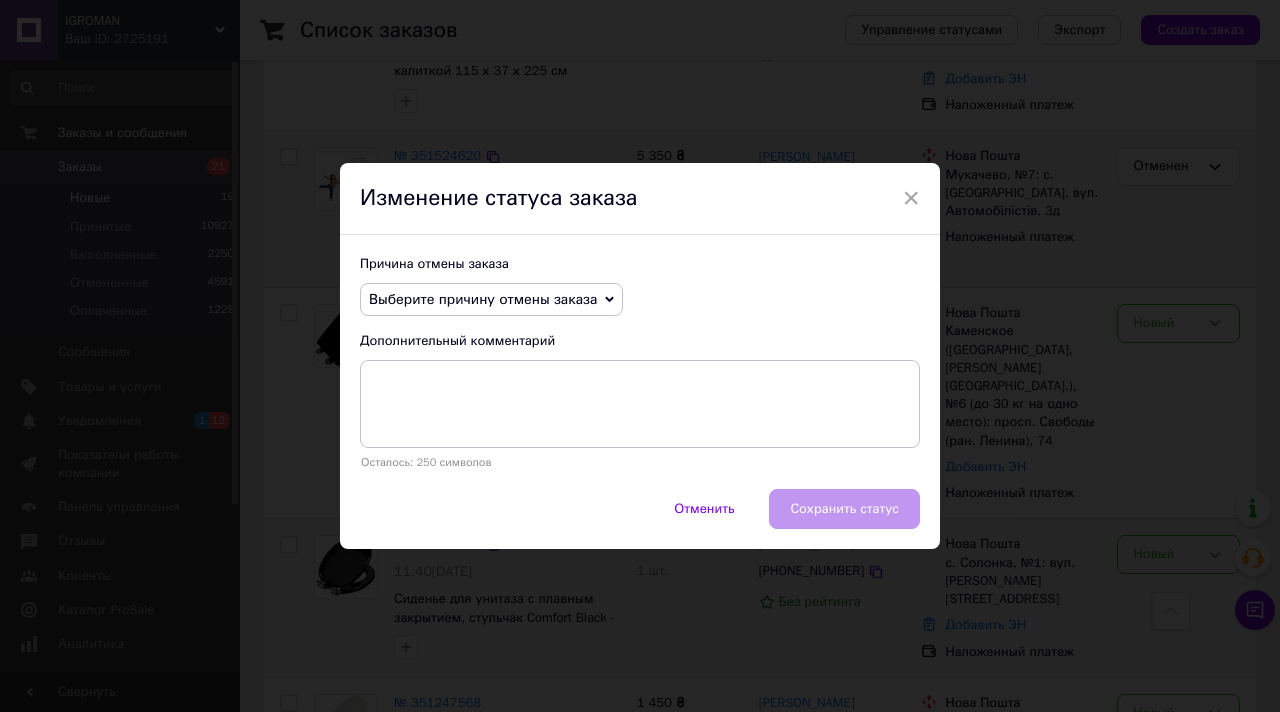 click on "Выберите причину отмены заказа" at bounding box center [491, 300] 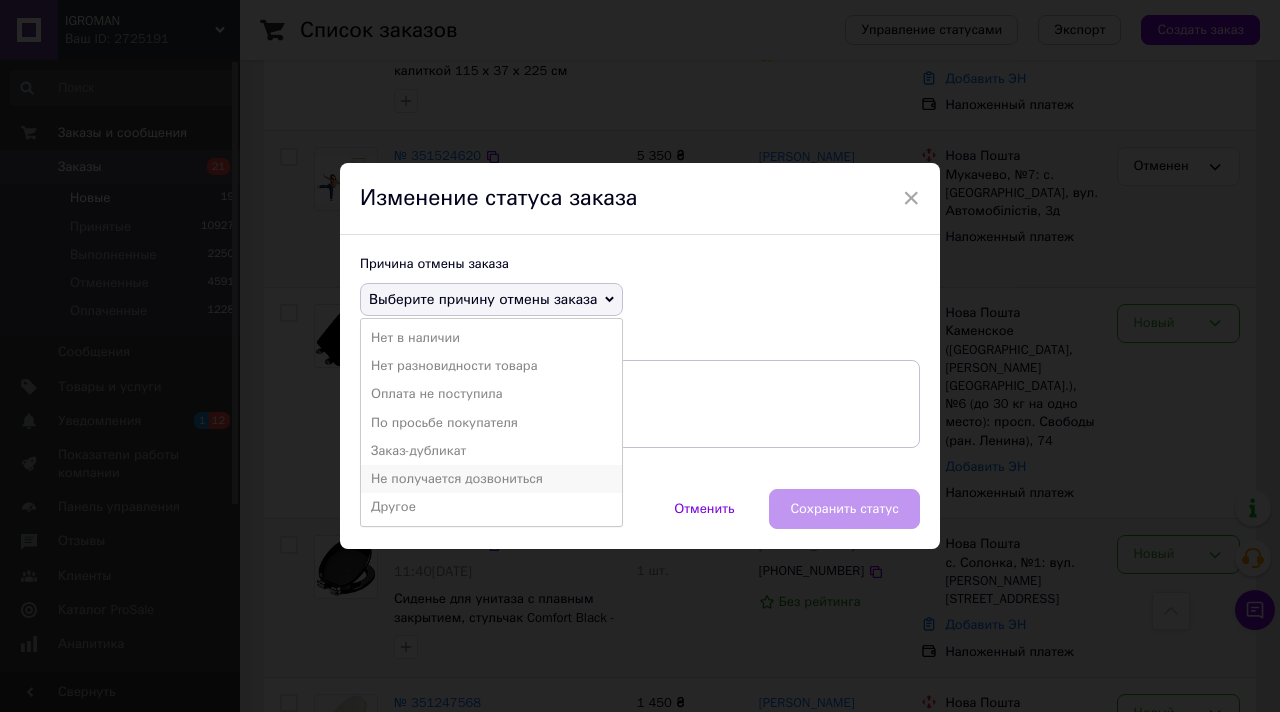 click on "Не получается дозвониться" at bounding box center (491, 479) 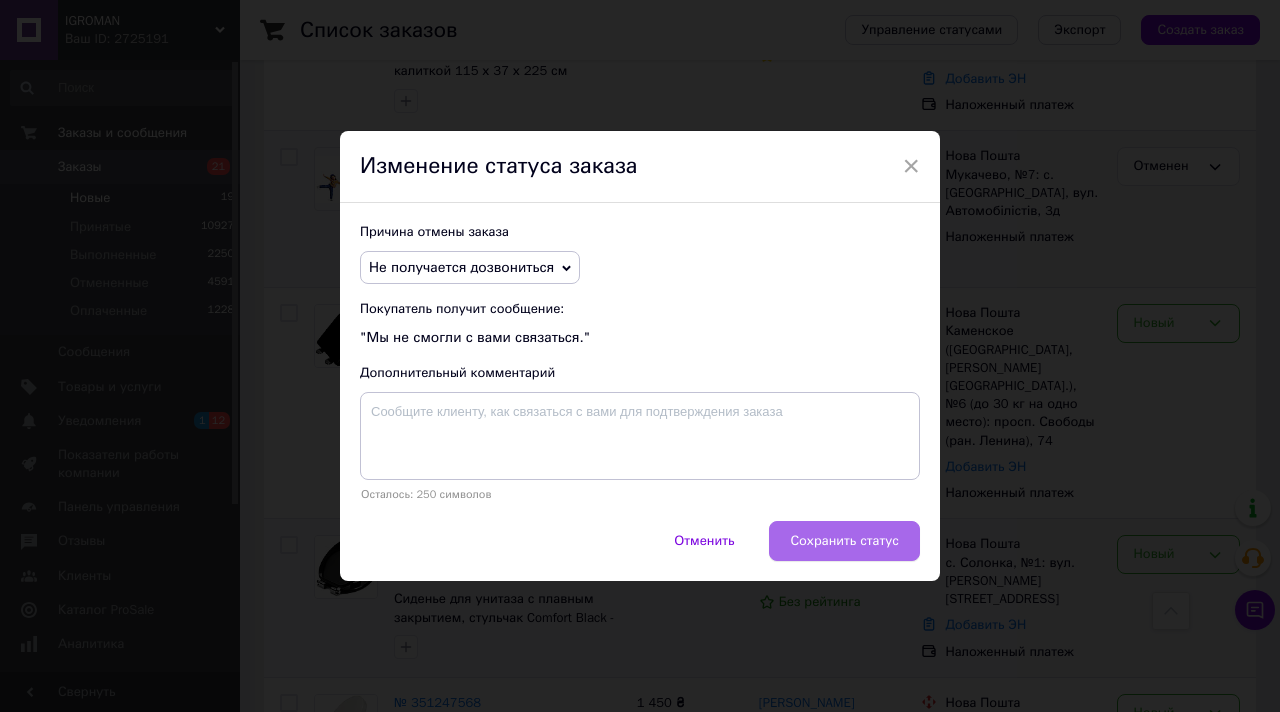 click on "Сохранить статус" at bounding box center (844, 541) 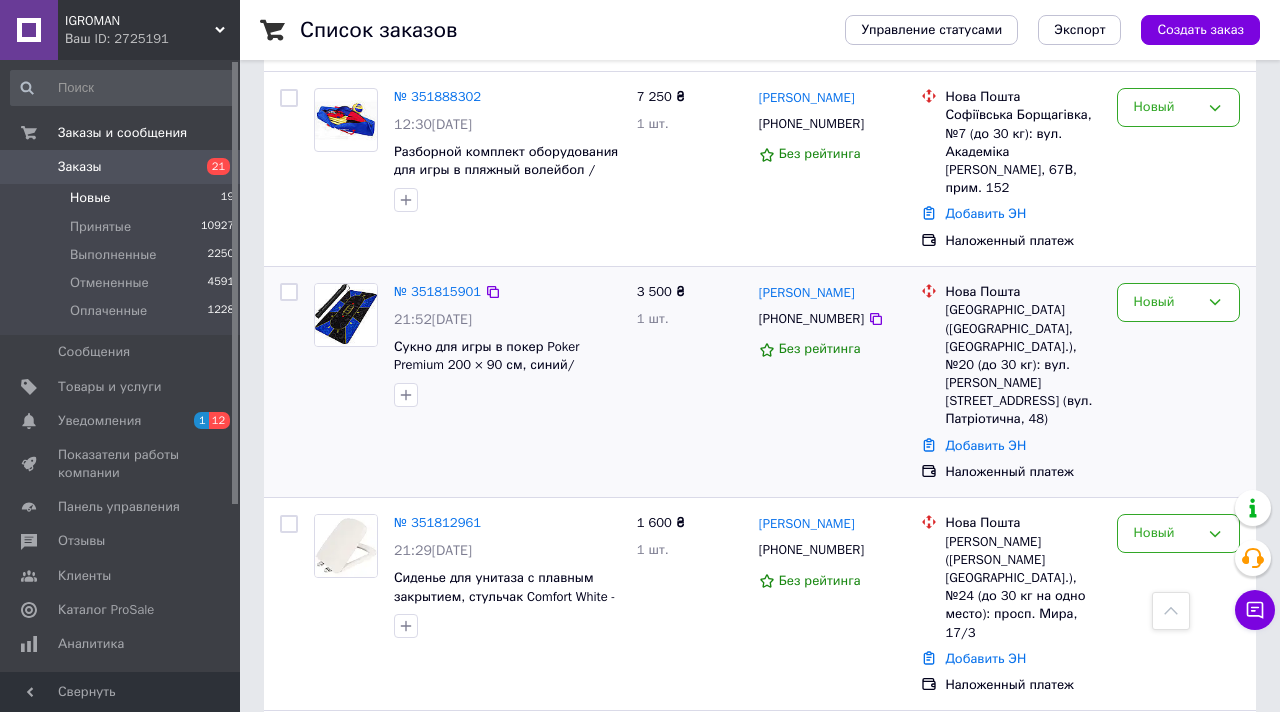 scroll, scrollTop: 1219, scrollLeft: 0, axis: vertical 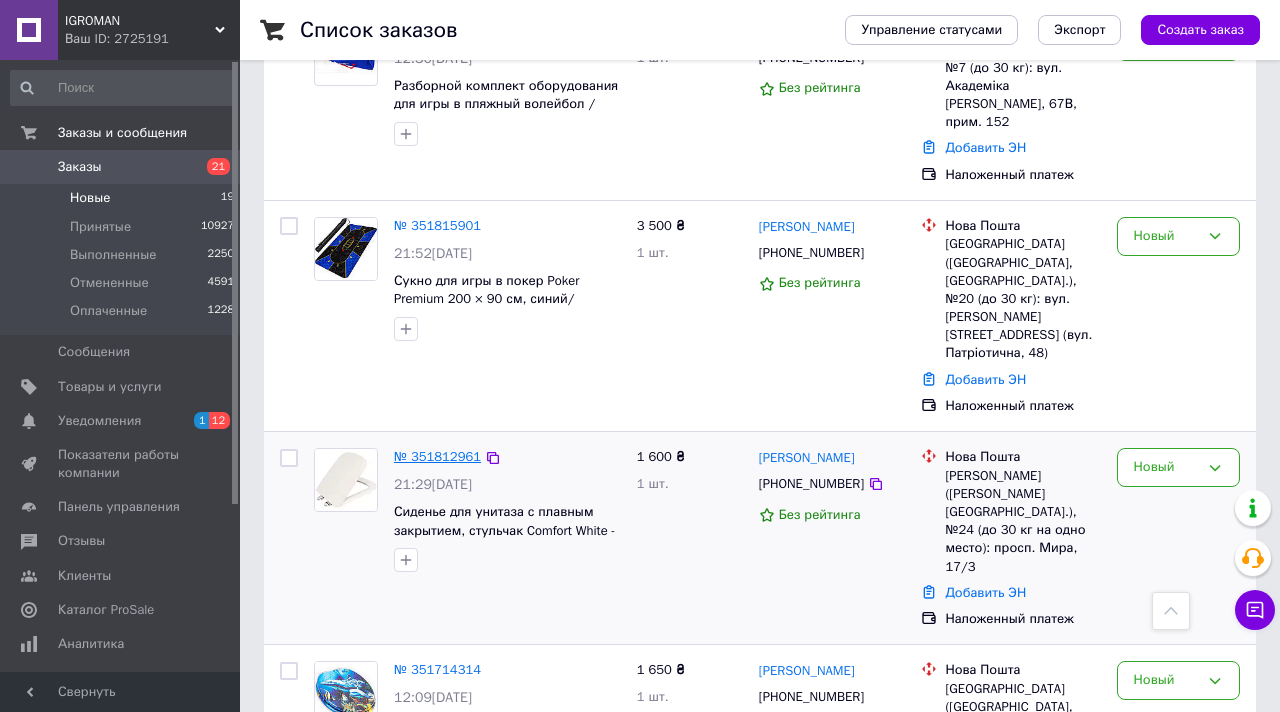 click on "№ 351812961" at bounding box center [437, 456] 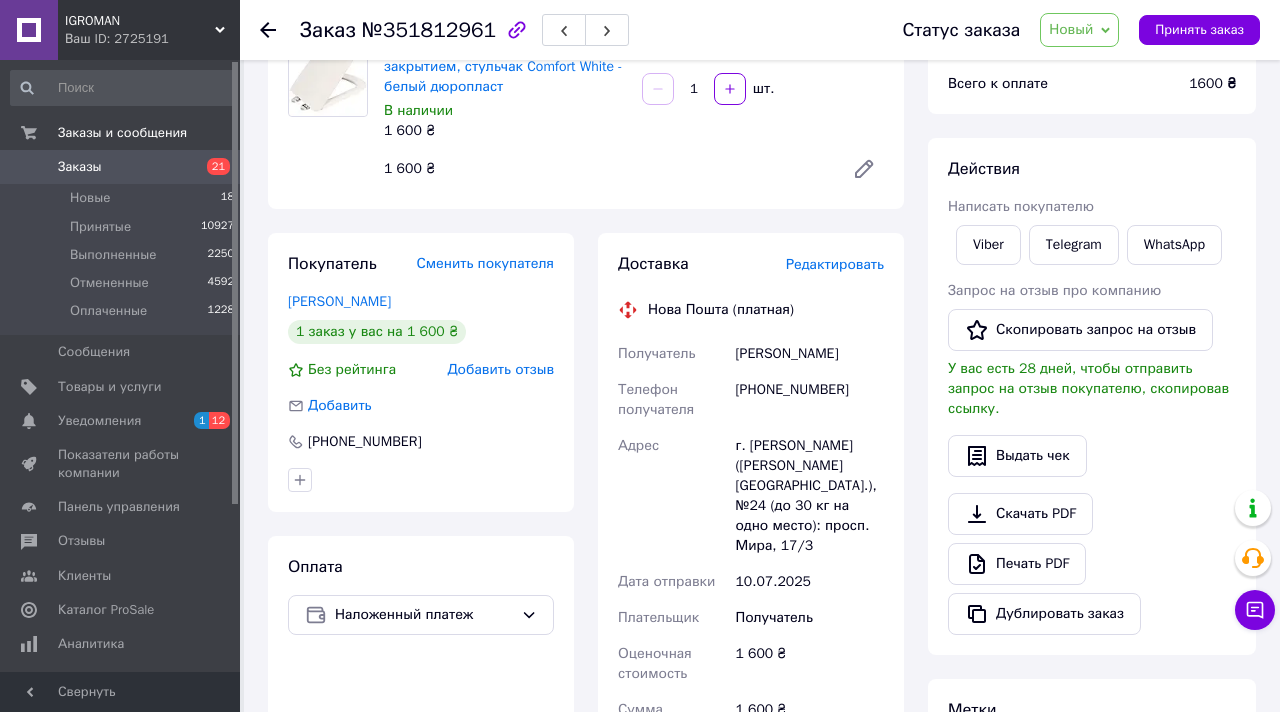 scroll, scrollTop: 167, scrollLeft: 0, axis: vertical 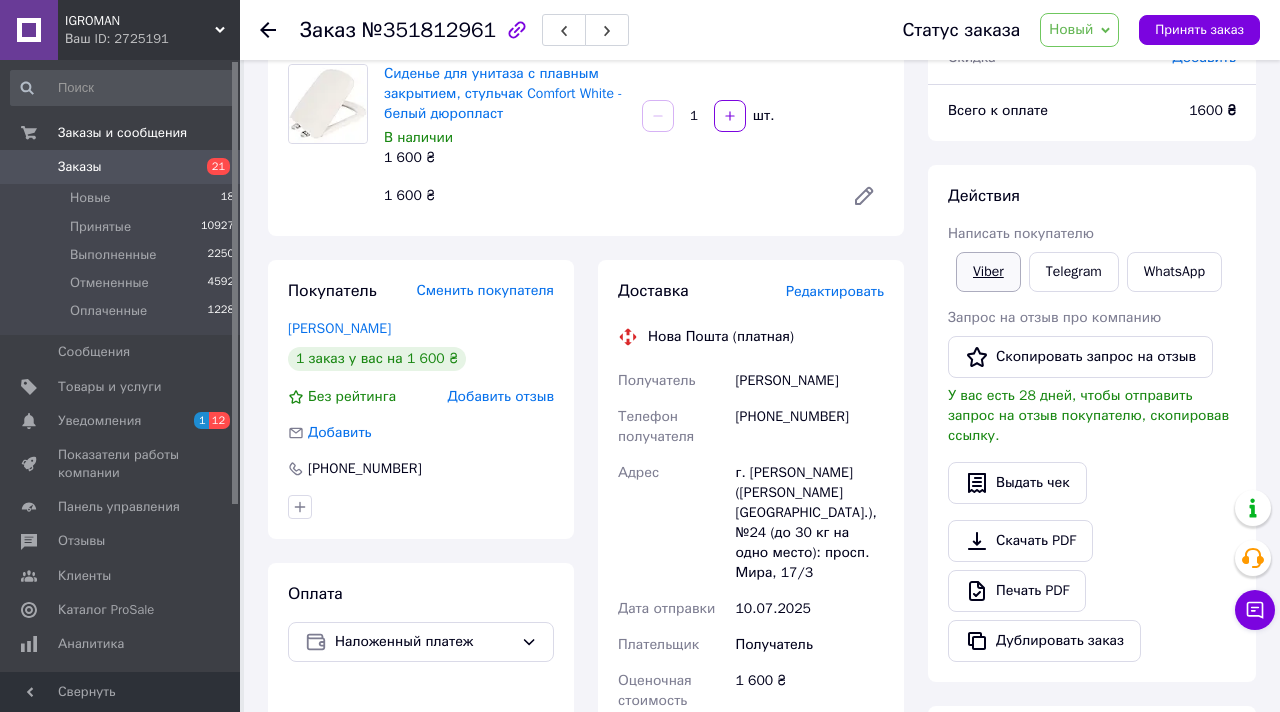 click on "Viber" at bounding box center (988, 272) 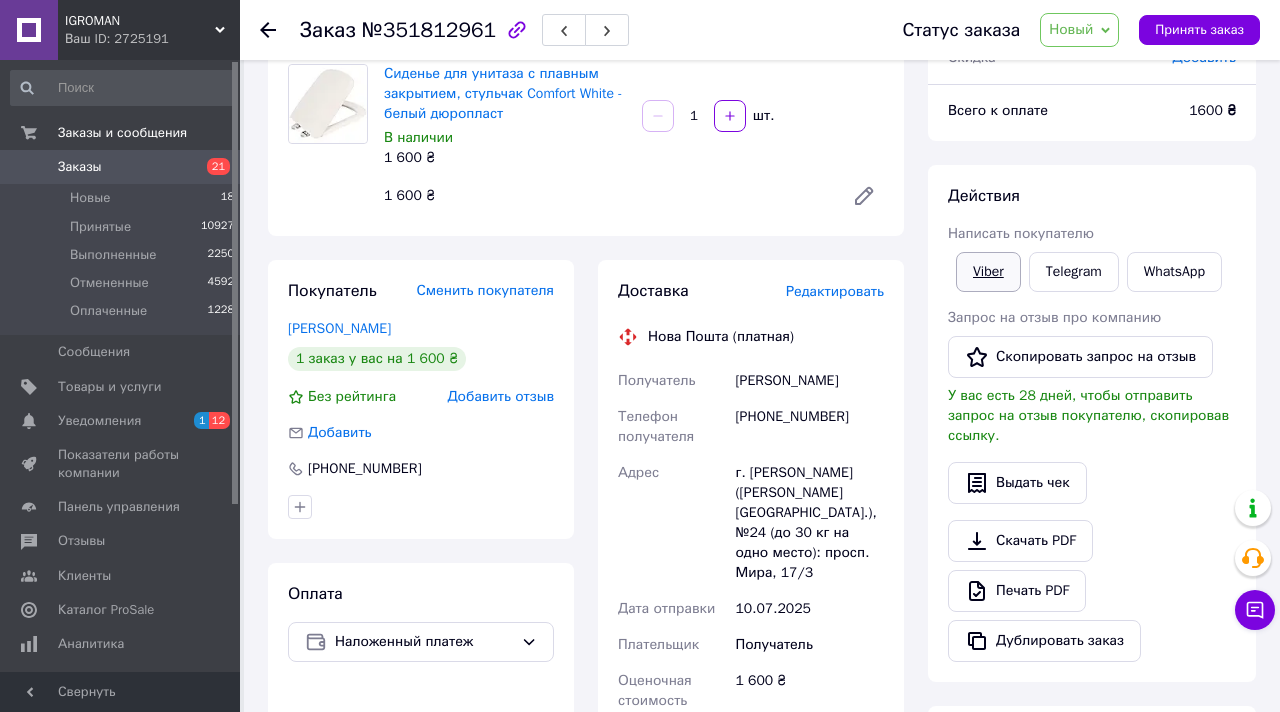 click on "Viber" at bounding box center (988, 272) 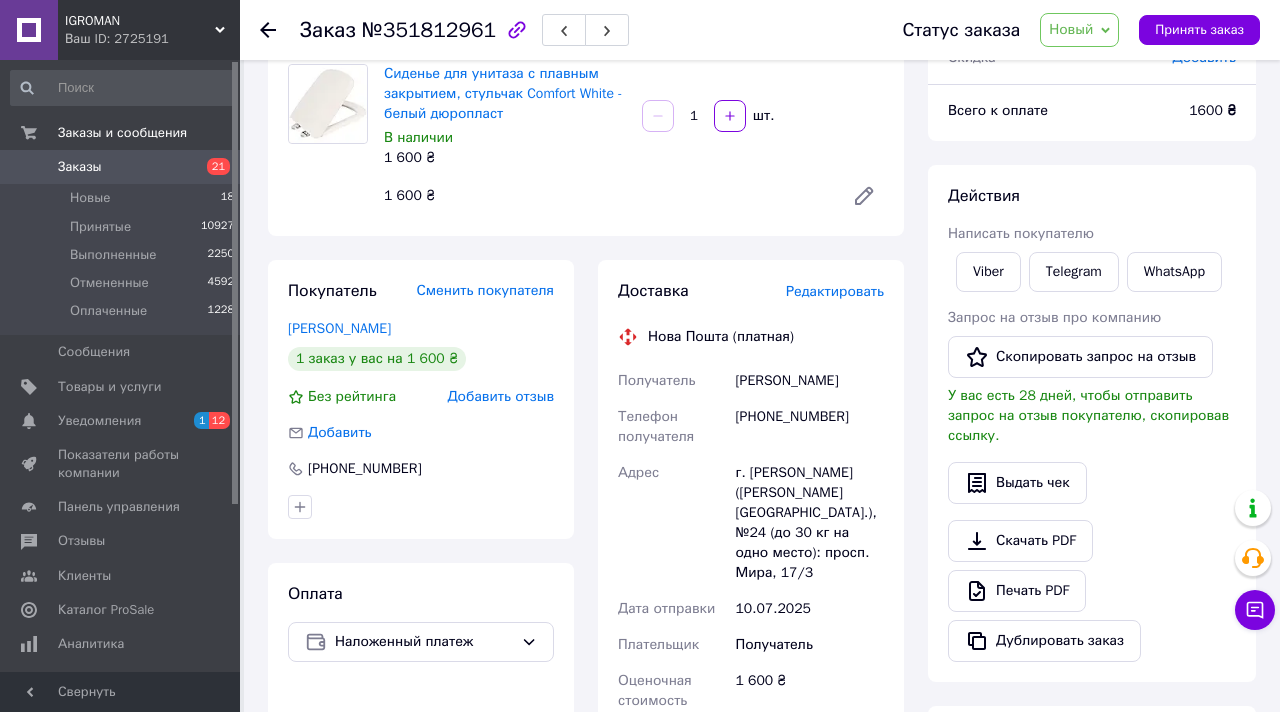 click on "Сиденье для унитаза с плавным закрытием, стульчак Comfort White - белый дюропласт" at bounding box center [505, 94] 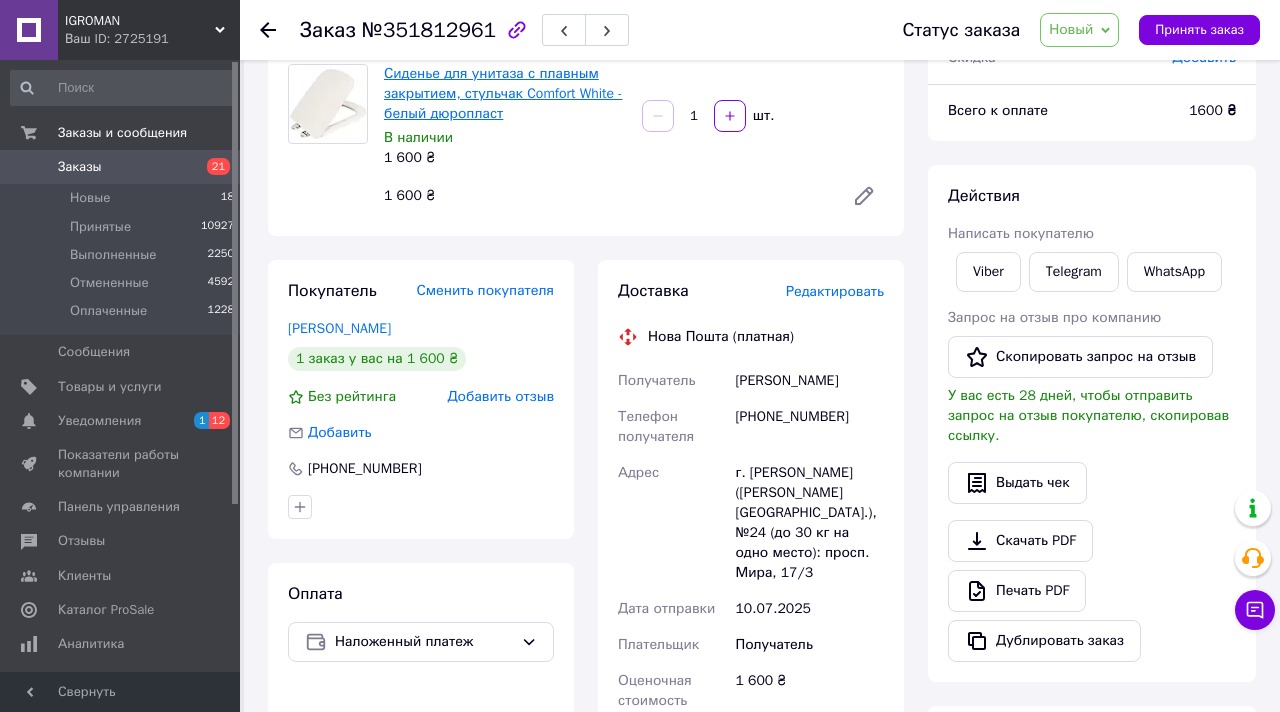 click on "Сиденье для унитаза с плавным закрытием, стульчак Comfort White - белый дюропласт" at bounding box center (503, 93) 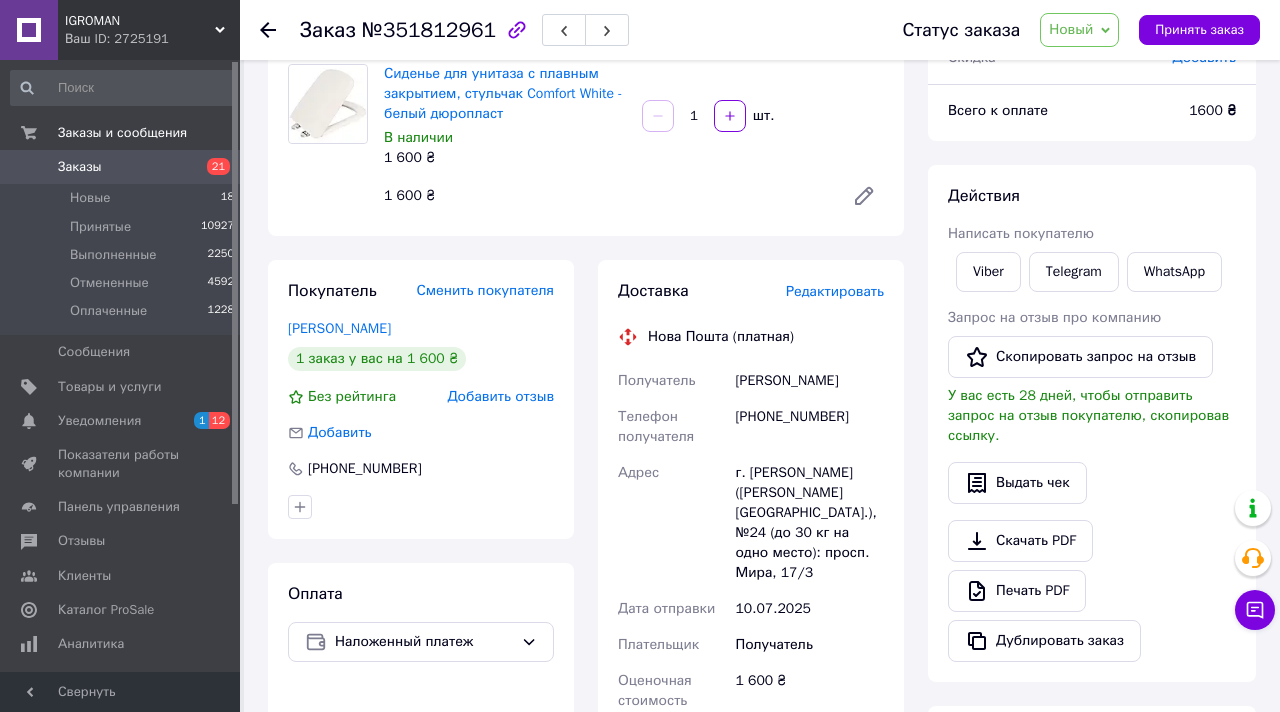click 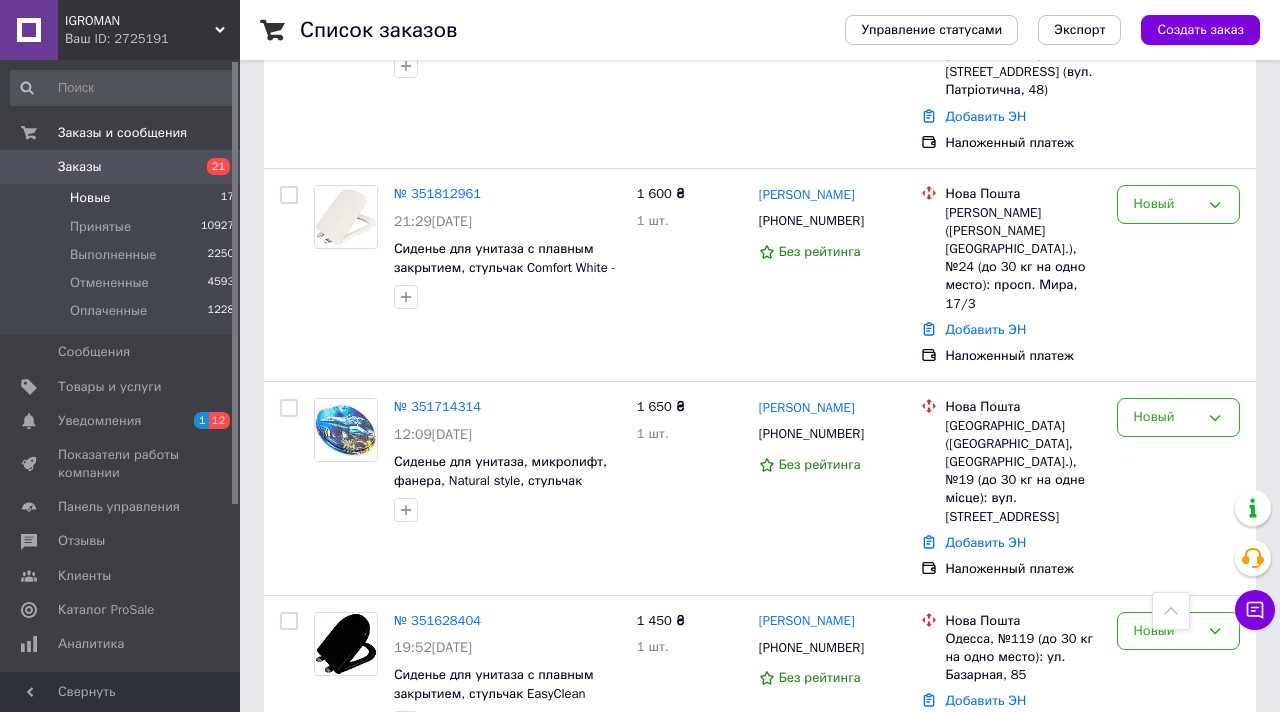 scroll, scrollTop: 1503, scrollLeft: 0, axis: vertical 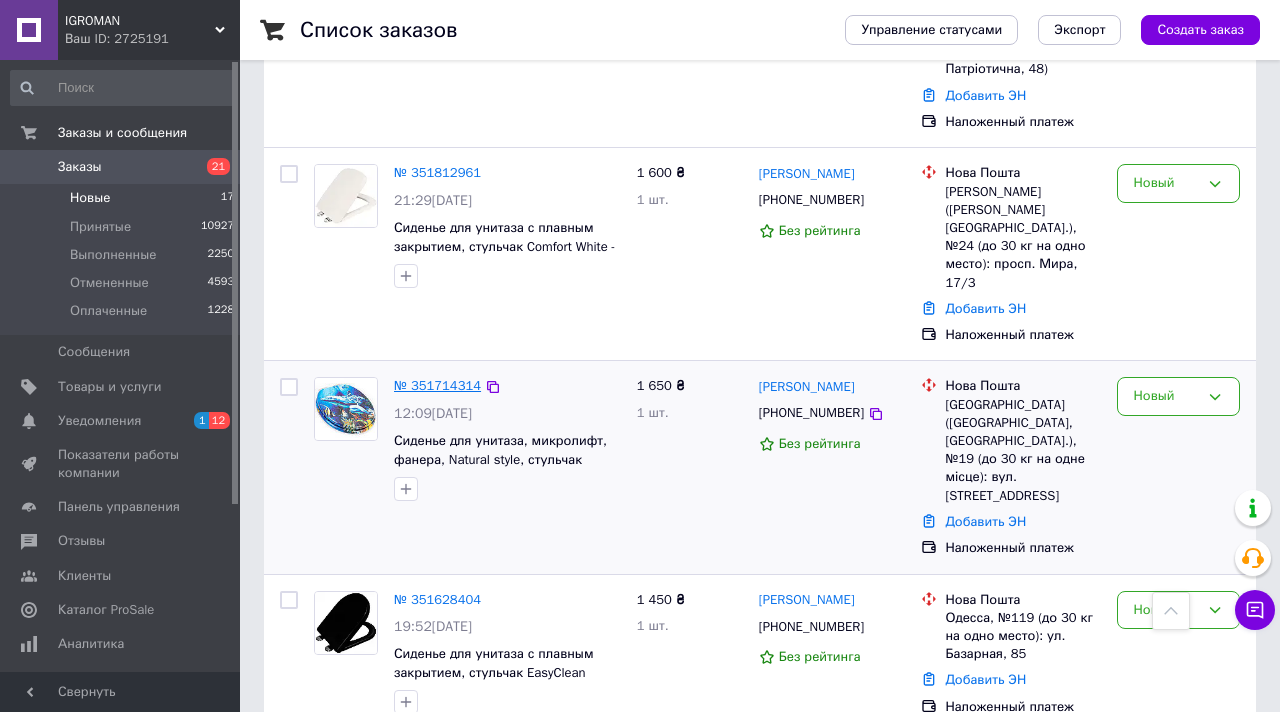 click on "№ 351714314" at bounding box center [437, 385] 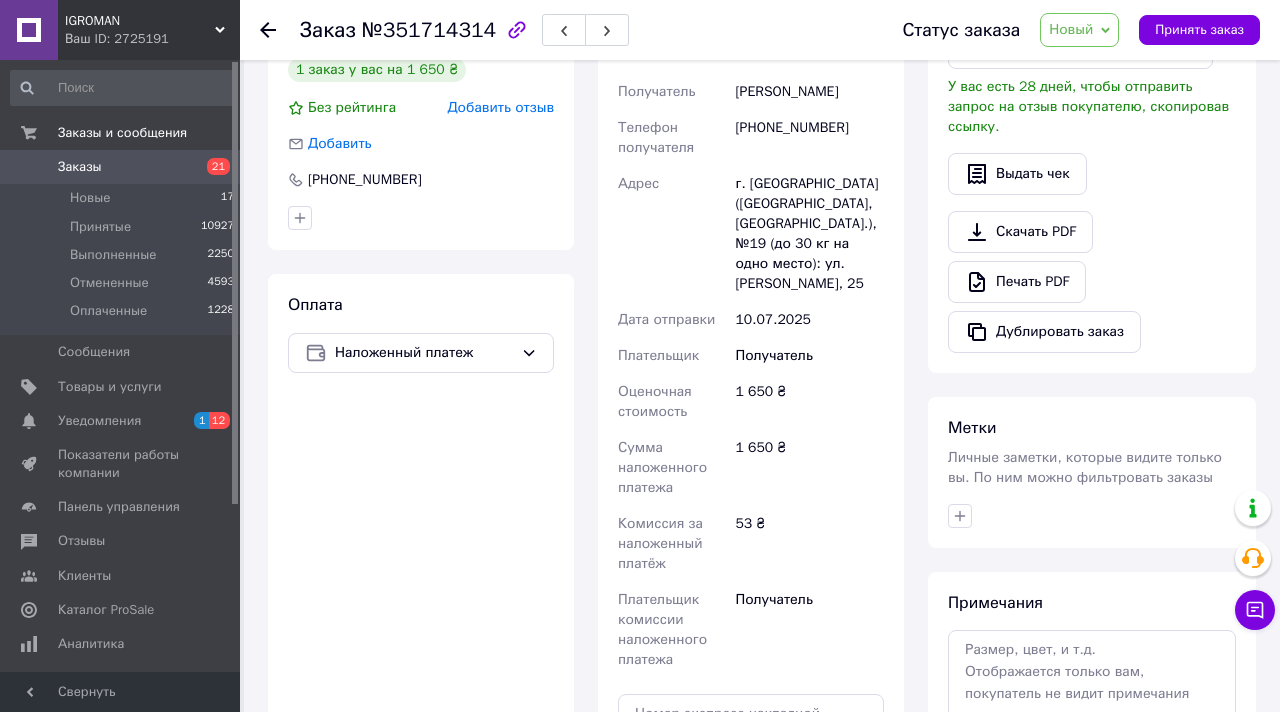 scroll, scrollTop: 248, scrollLeft: 0, axis: vertical 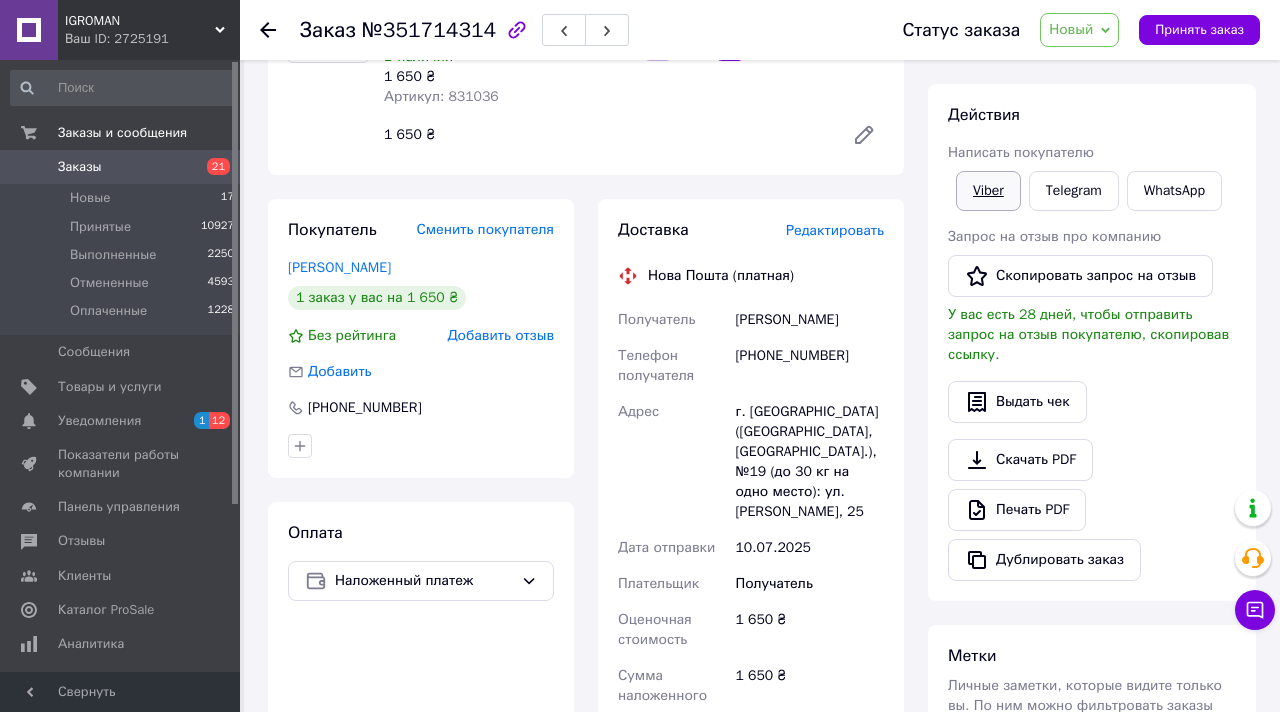 click on "Viber" at bounding box center (988, 191) 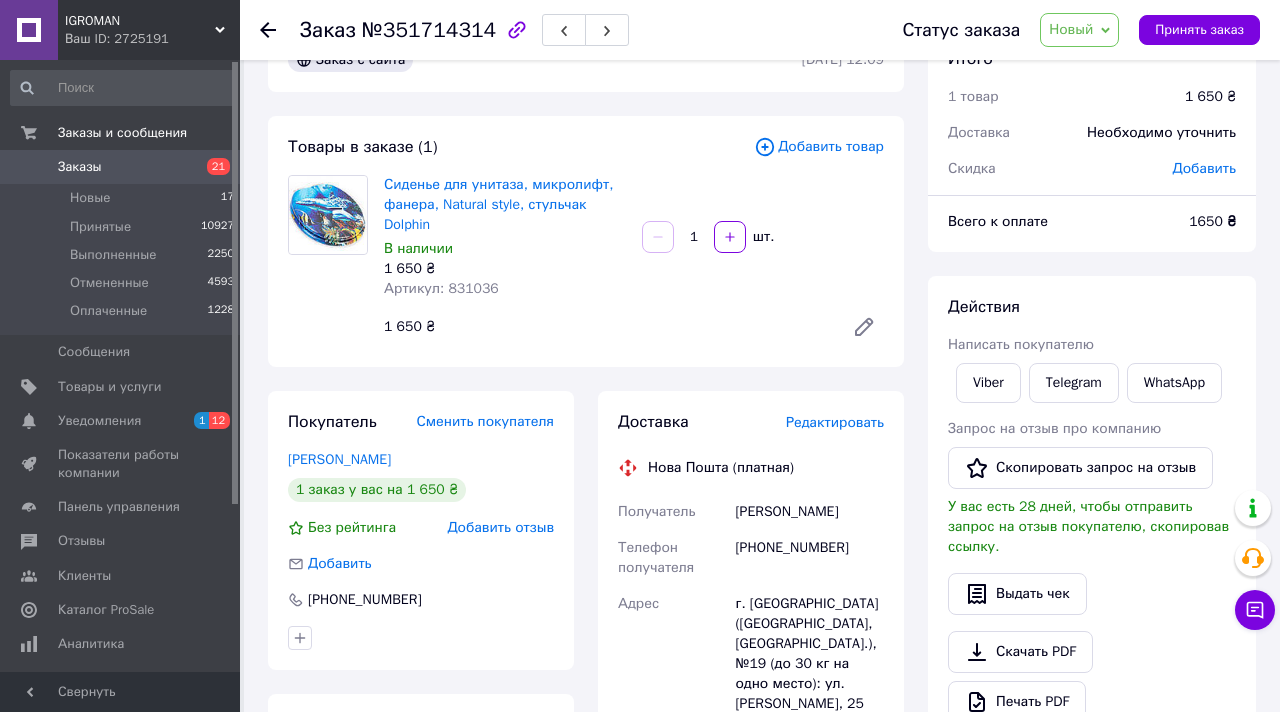 scroll, scrollTop: 0, scrollLeft: 0, axis: both 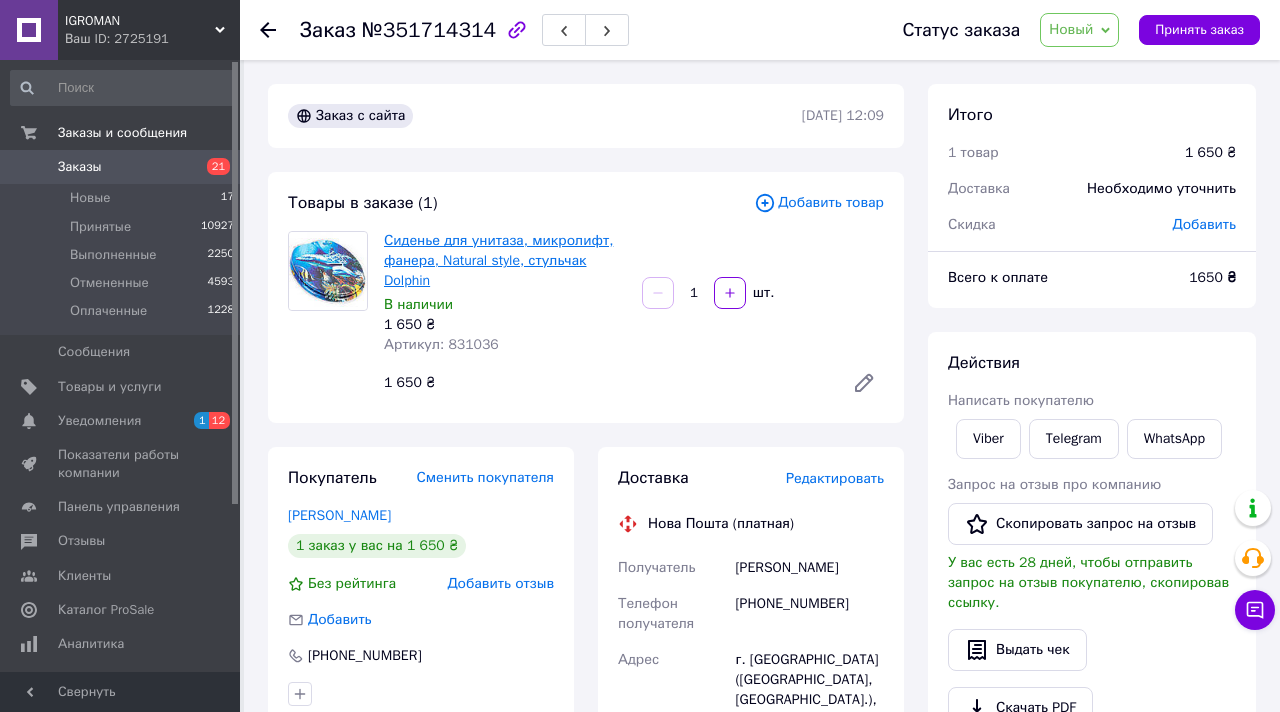 click on "Сиденье для унитаза, микролифт, фанера, Natural style, стульчак  Dolphin" at bounding box center (498, 260) 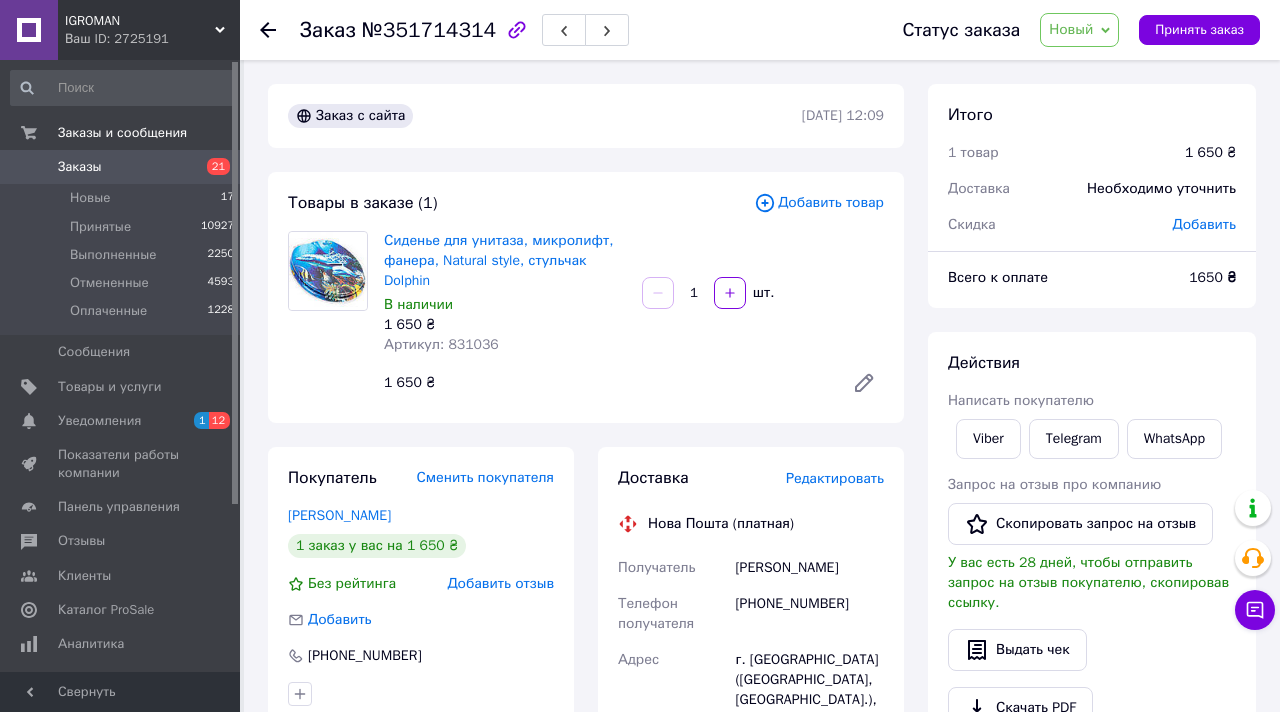 click on "Заказы" at bounding box center [121, 167] 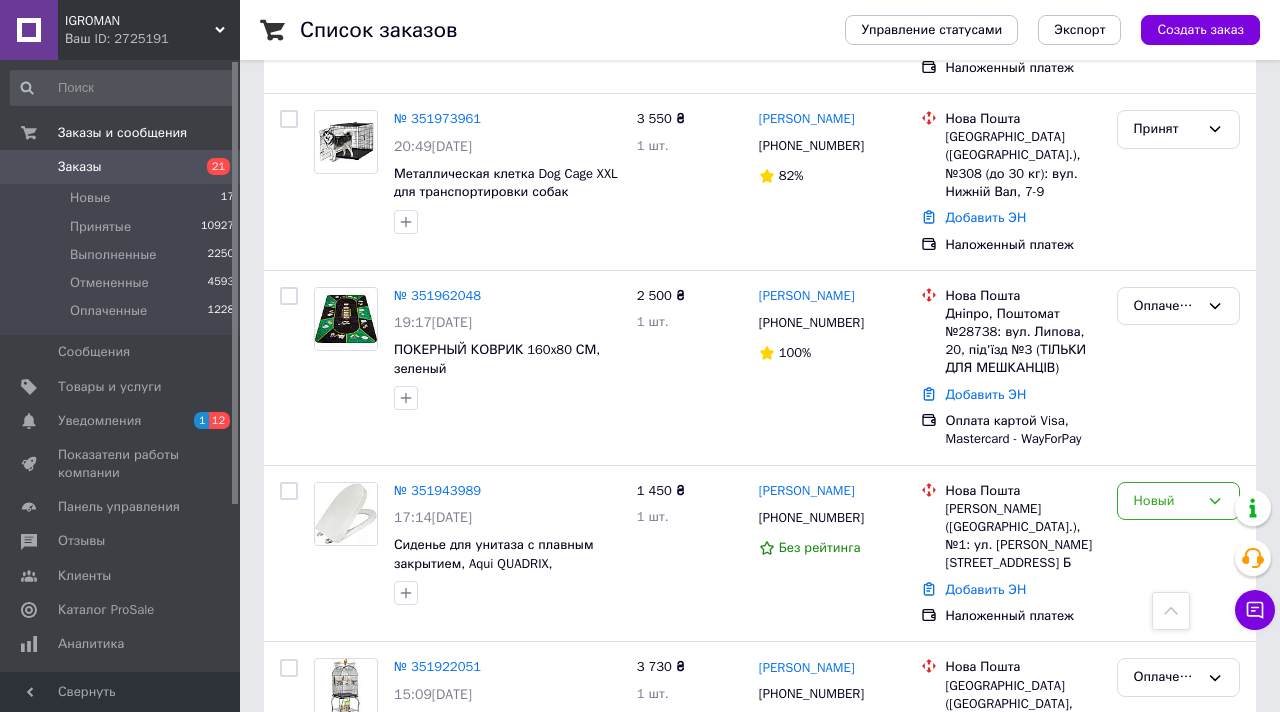 scroll, scrollTop: 1557, scrollLeft: 0, axis: vertical 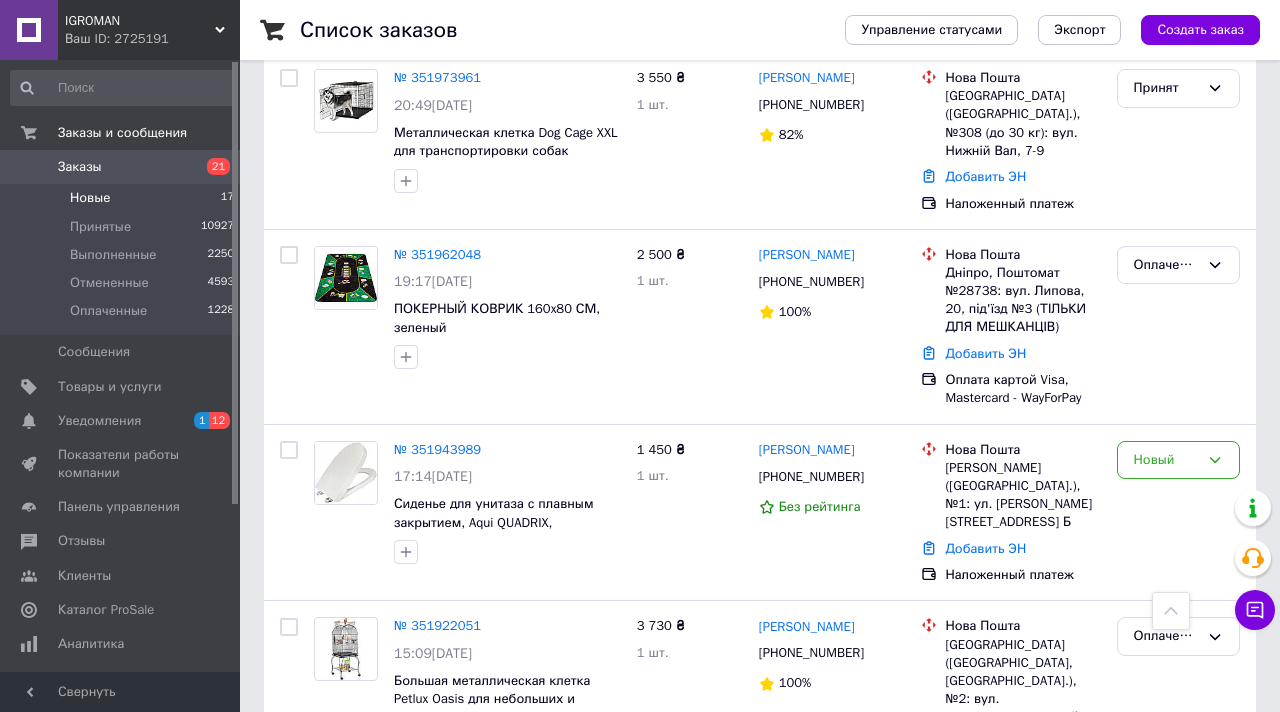 click on "Новые 17" at bounding box center [123, 198] 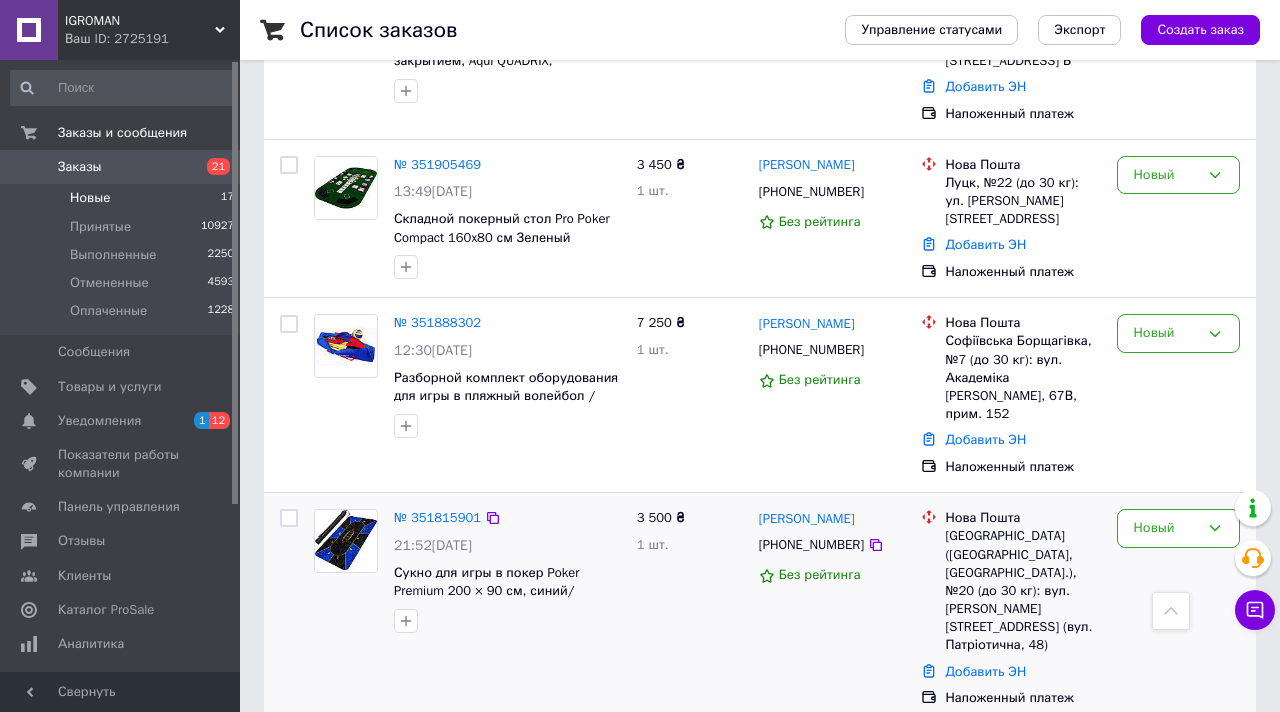 scroll, scrollTop: 784, scrollLeft: 0, axis: vertical 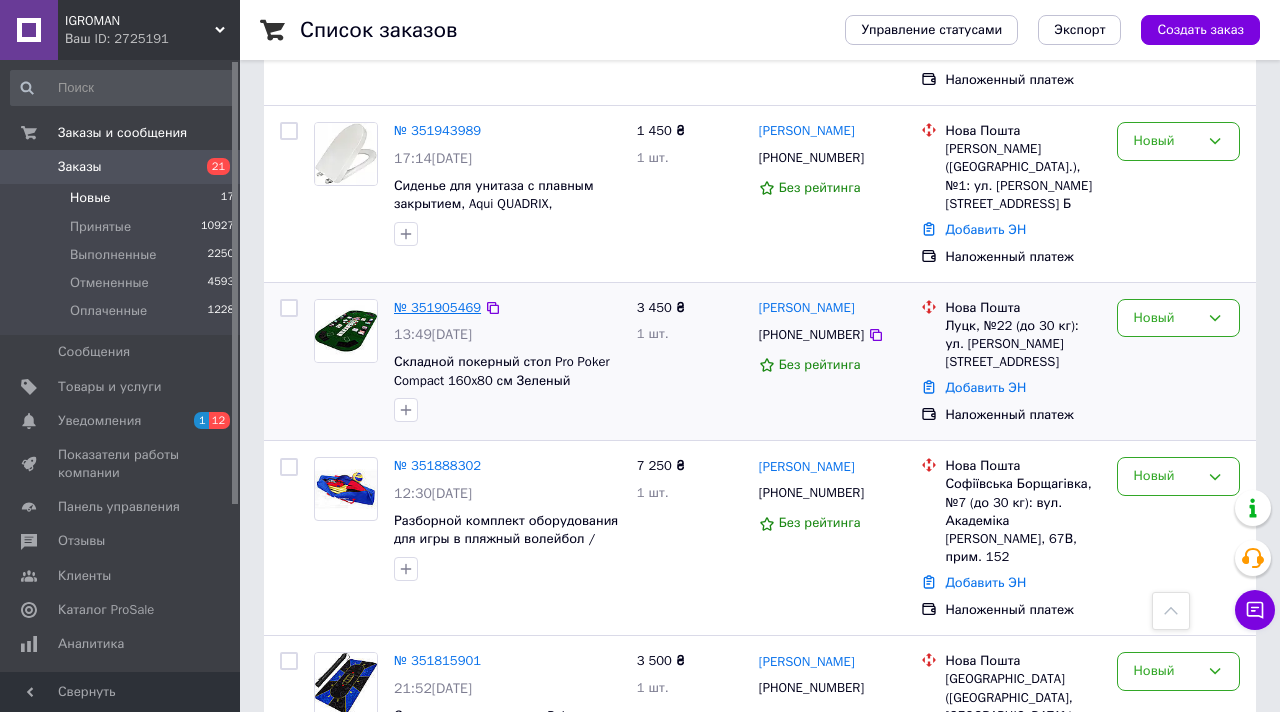 click on "№ 351905469" at bounding box center [437, 307] 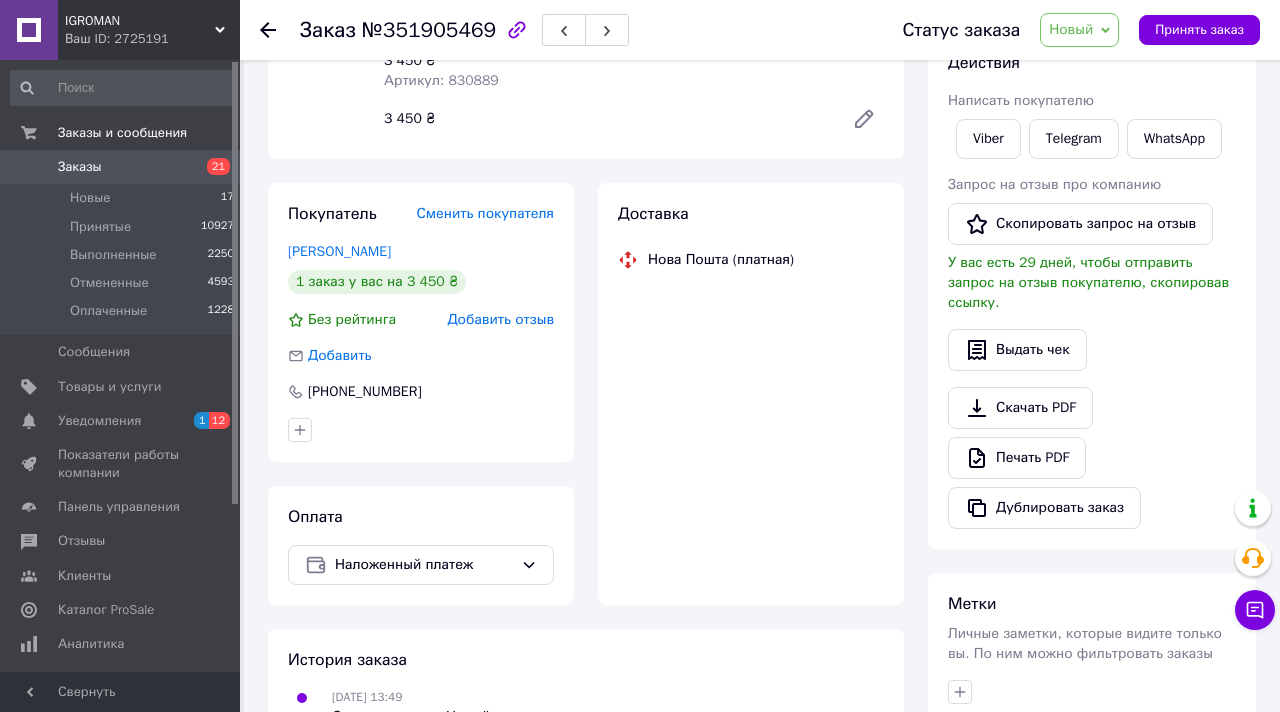 scroll, scrollTop: 0, scrollLeft: 0, axis: both 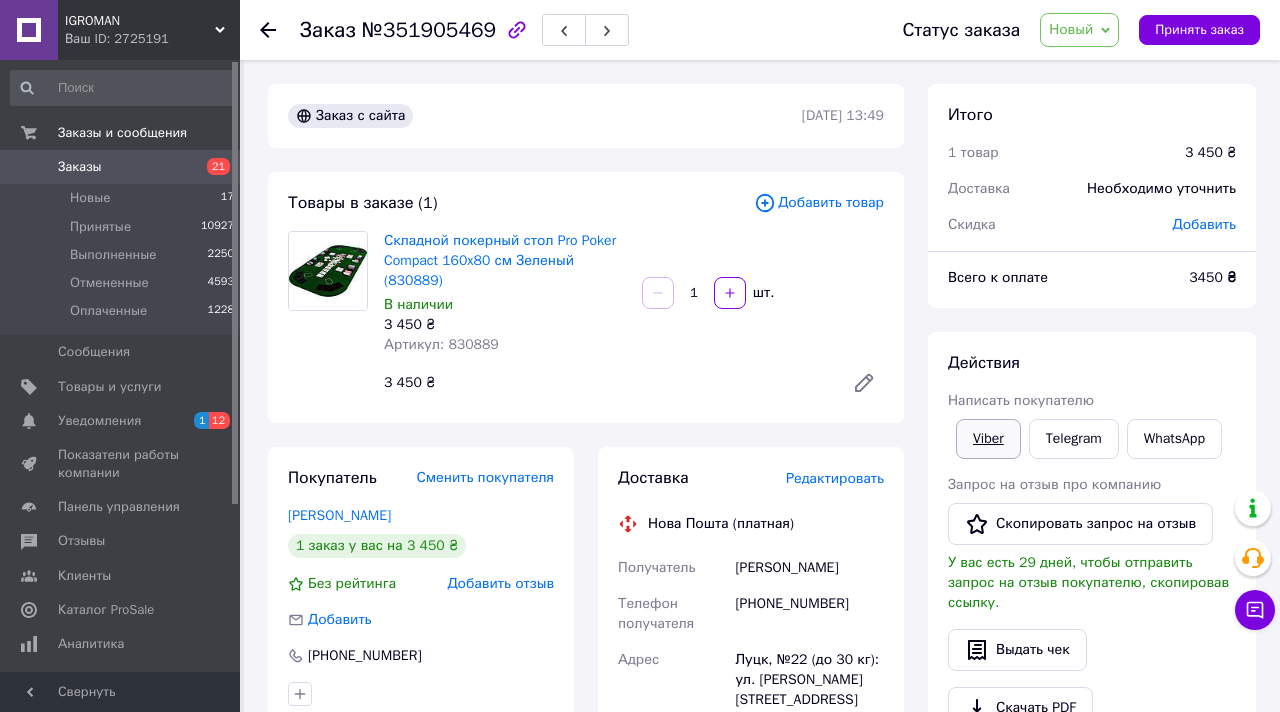 click on "Viber" at bounding box center (988, 439) 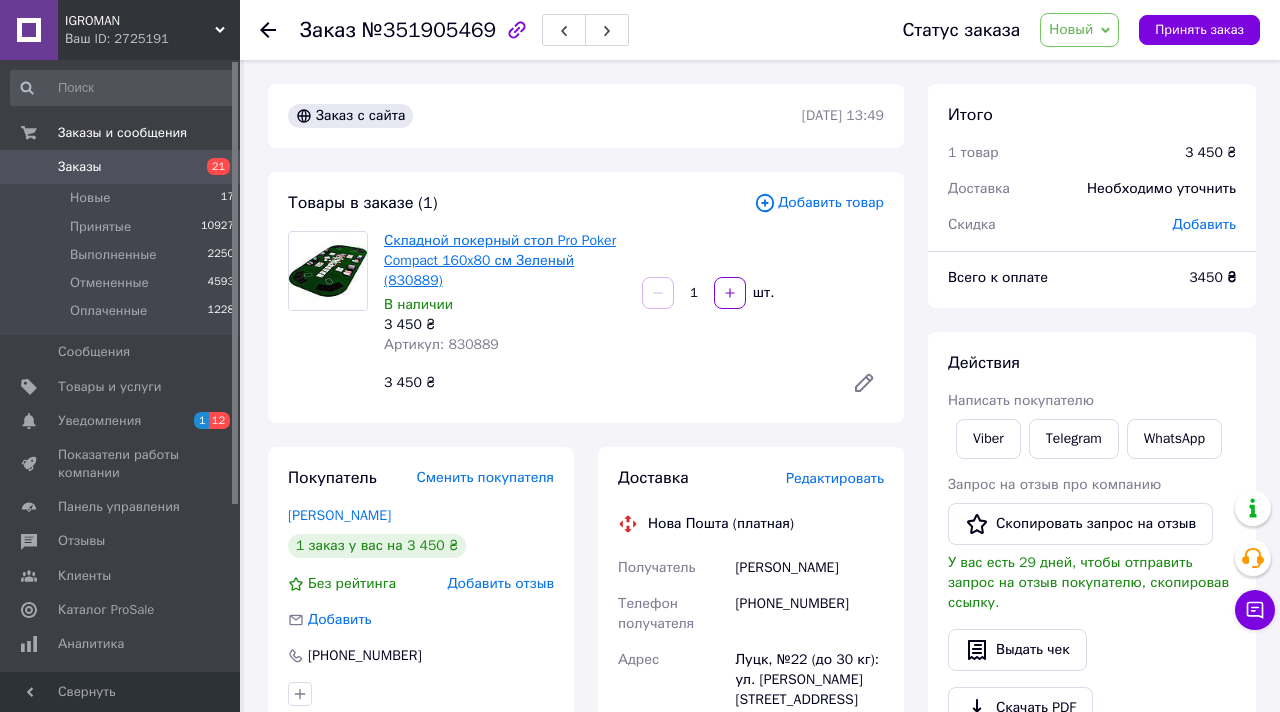 click on "Складной покерный стол Pro Poker Compact 160x80 см Зеленый (830889)" at bounding box center (500, 260) 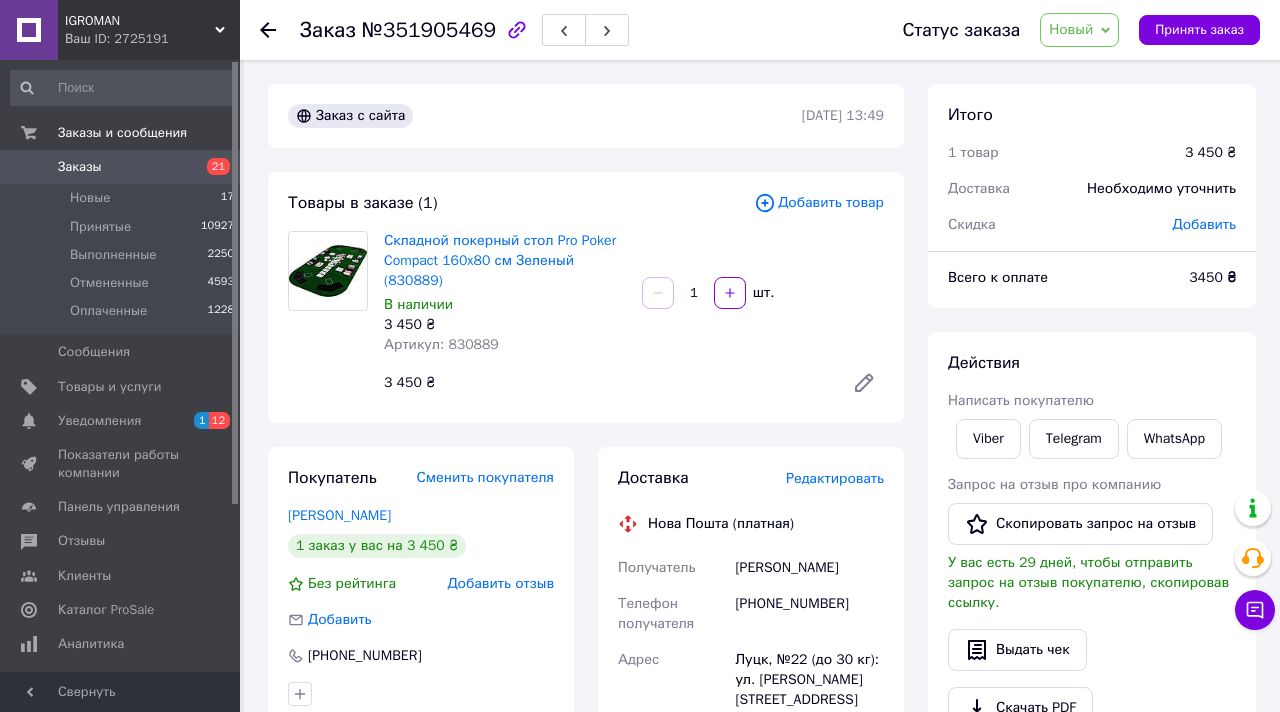 click 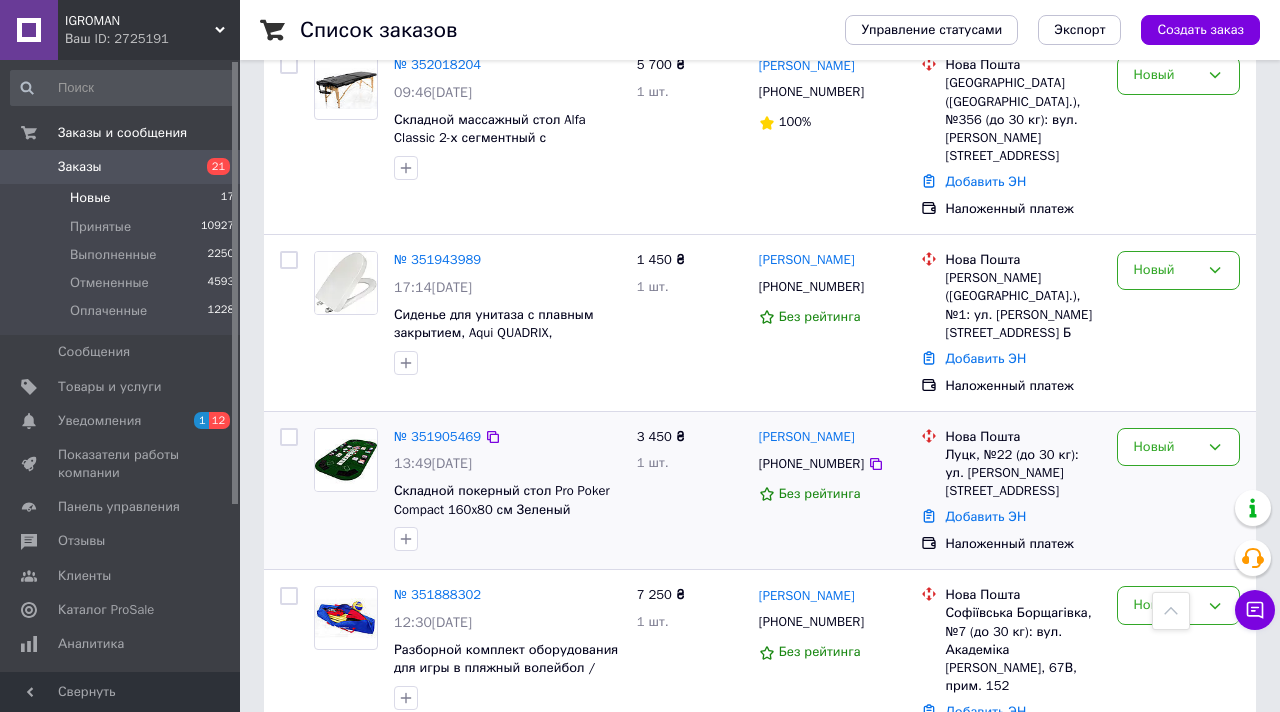 scroll, scrollTop: 833, scrollLeft: 0, axis: vertical 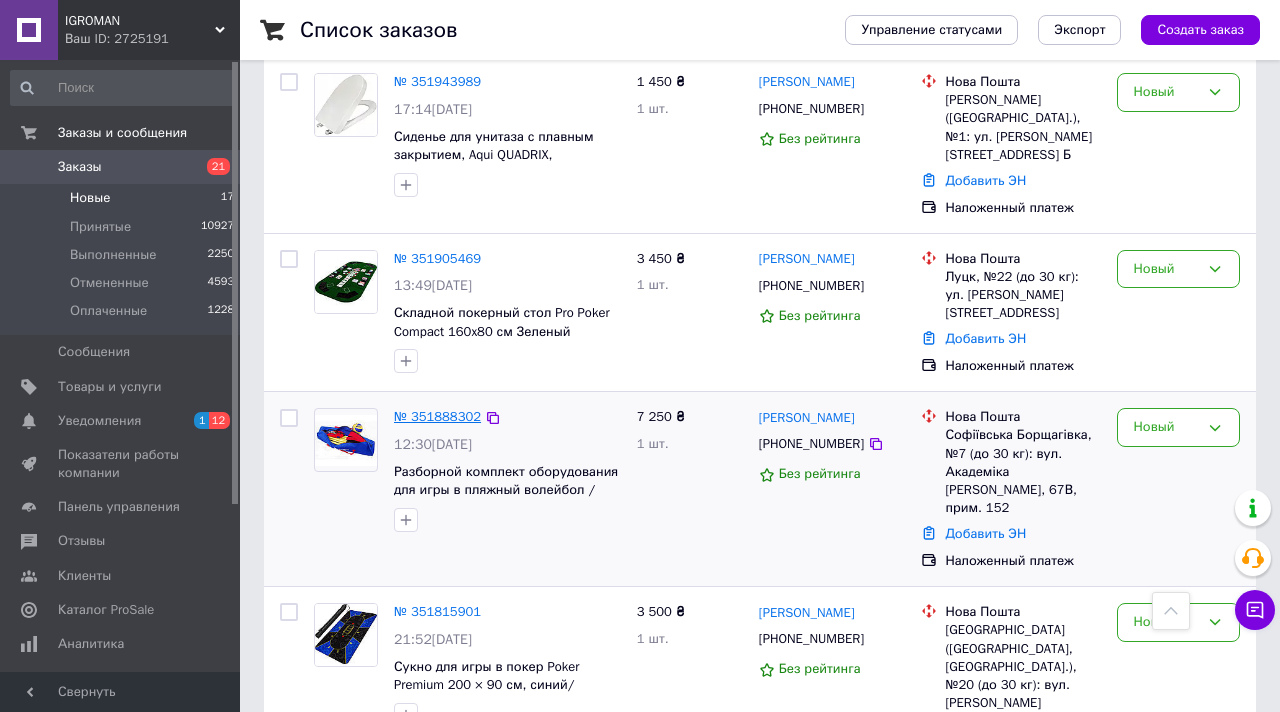 click on "№ 351888302" at bounding box center [437, 416] 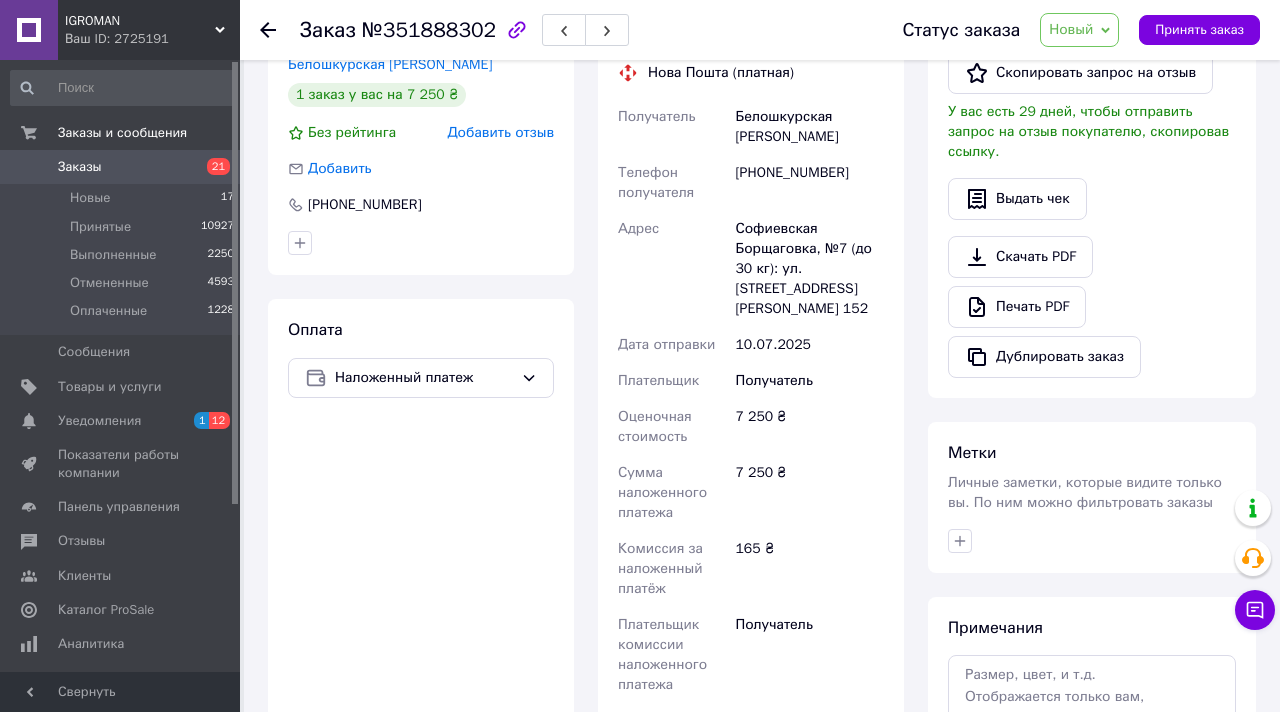 scroll, scrollTop: 223, scrollLeft: 0, axis: vertical 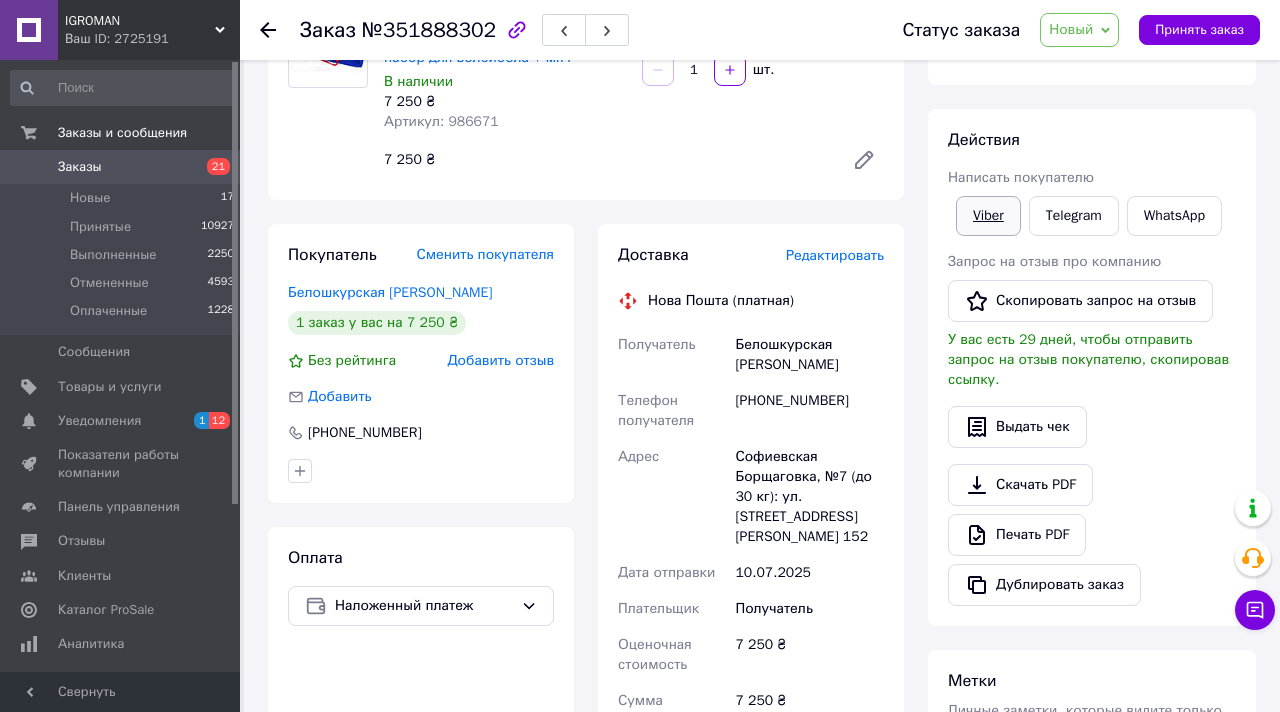 click on "Viber" at bounding box center (988, 216) 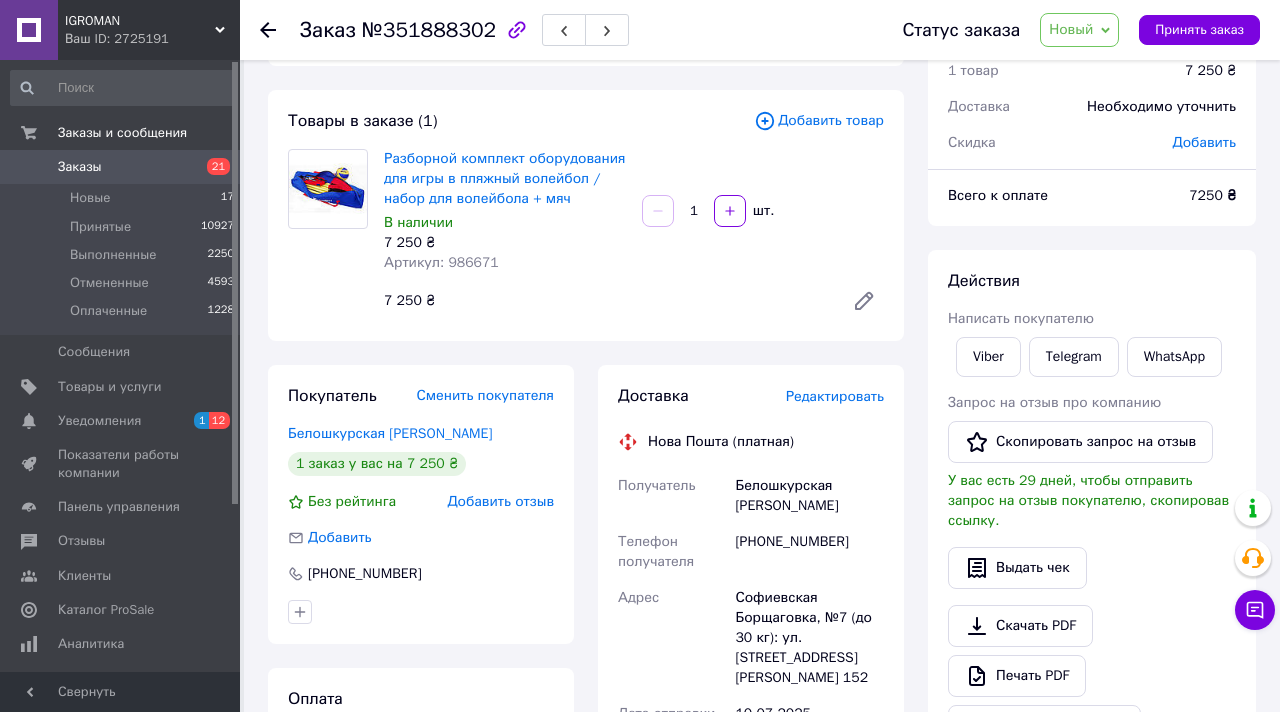 scroll, scrollTop: 0, scrollLeft: 0, axis: both 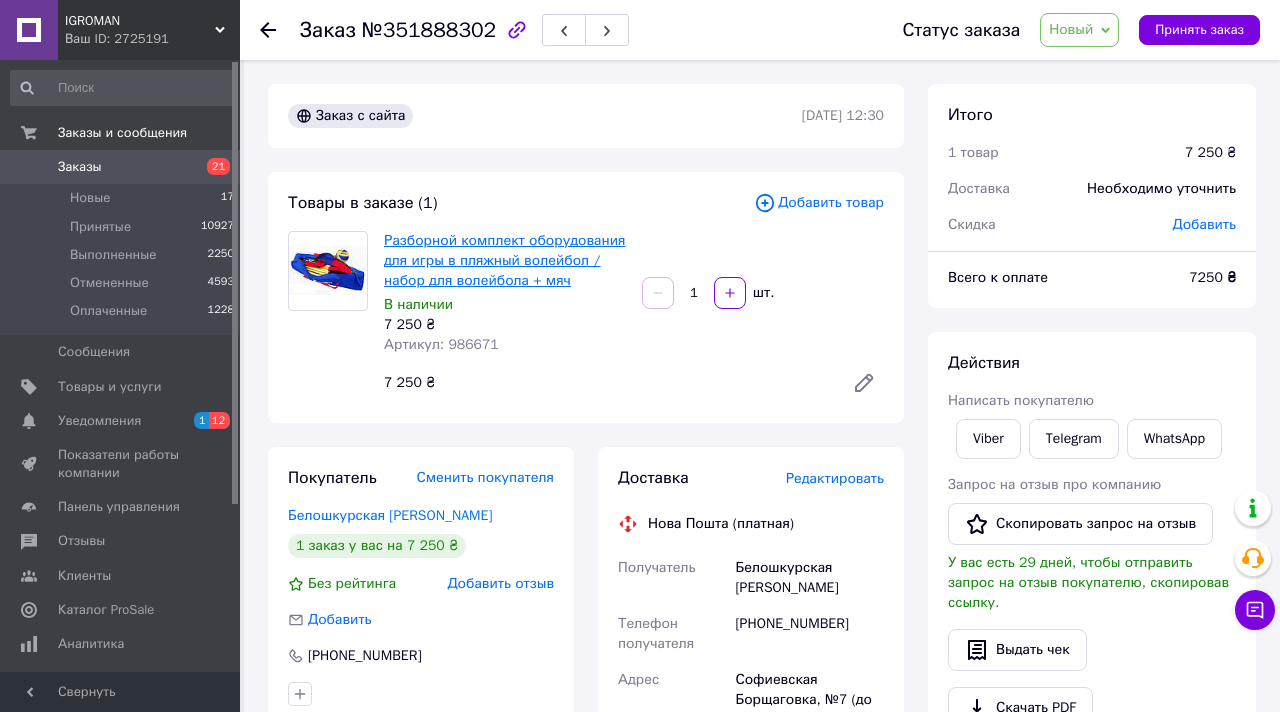 click on "Разборной комплект оборудования для игры в пляжный волейбол / набор для волейбола + мяч" at bounding box center (505, 260) 